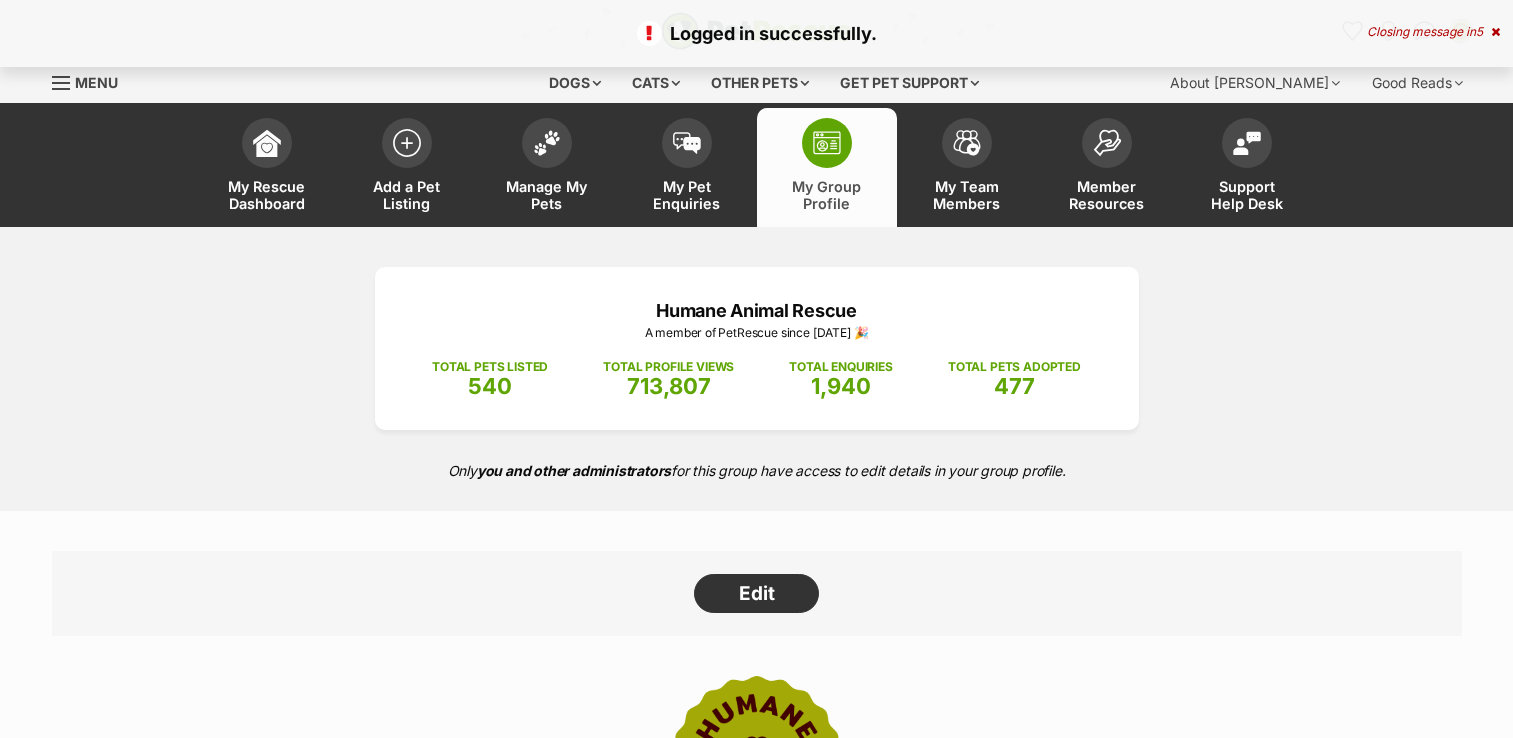 scroll, scrollTop: 0, scrollLeft: 0, axis: both 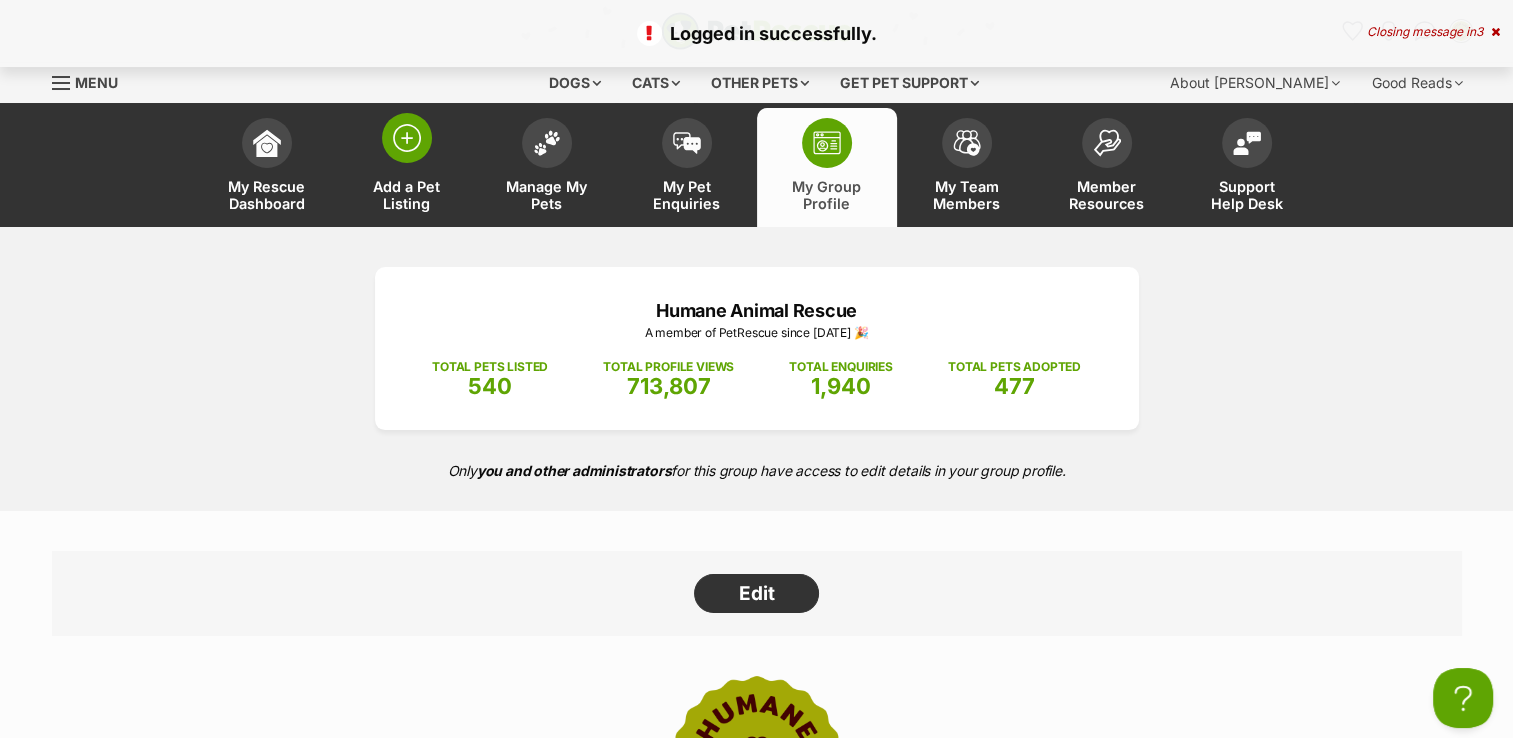 click on "Add a Pet Listing" at bounding box center (407, 167) 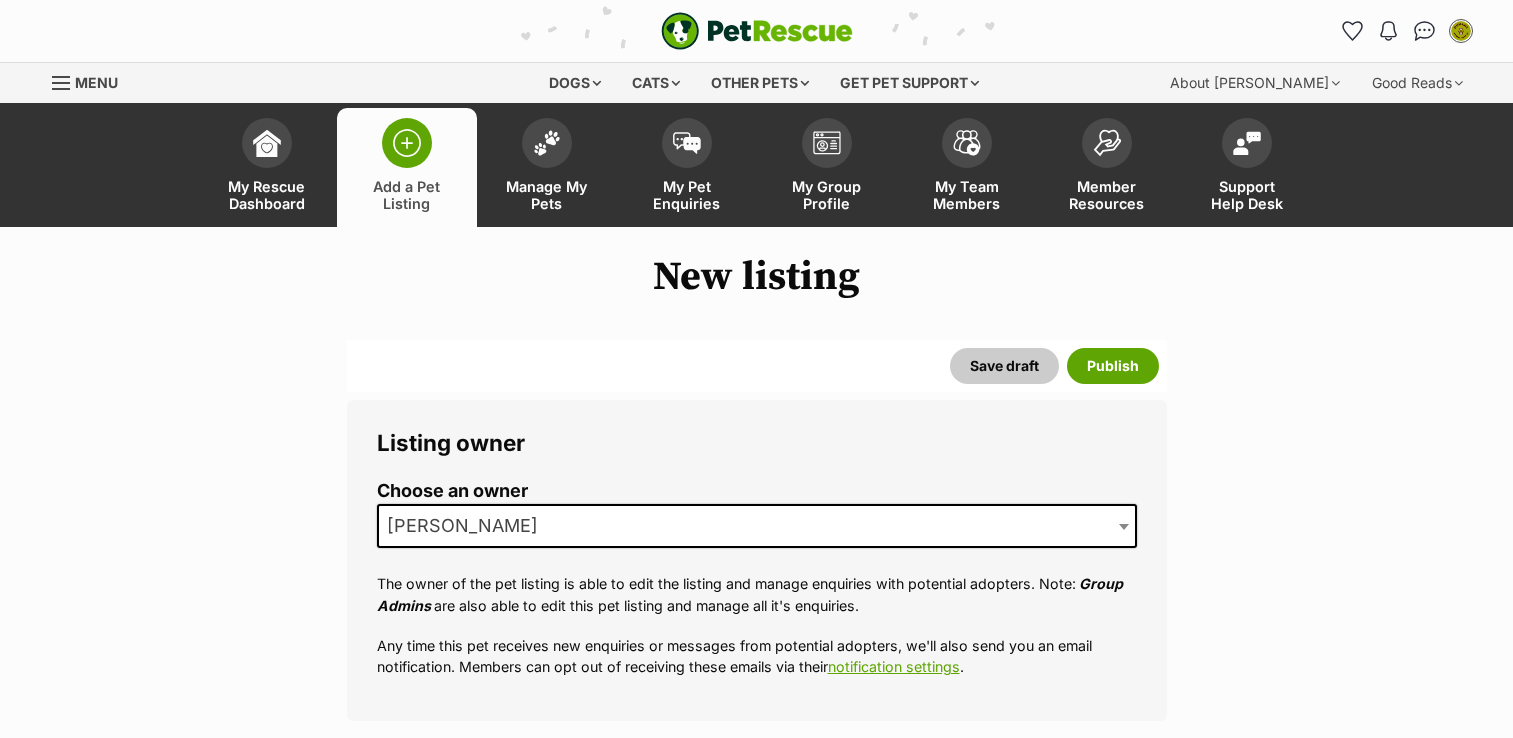 scroll, scrollTop: 0, scrollLeft: 0, axis: both 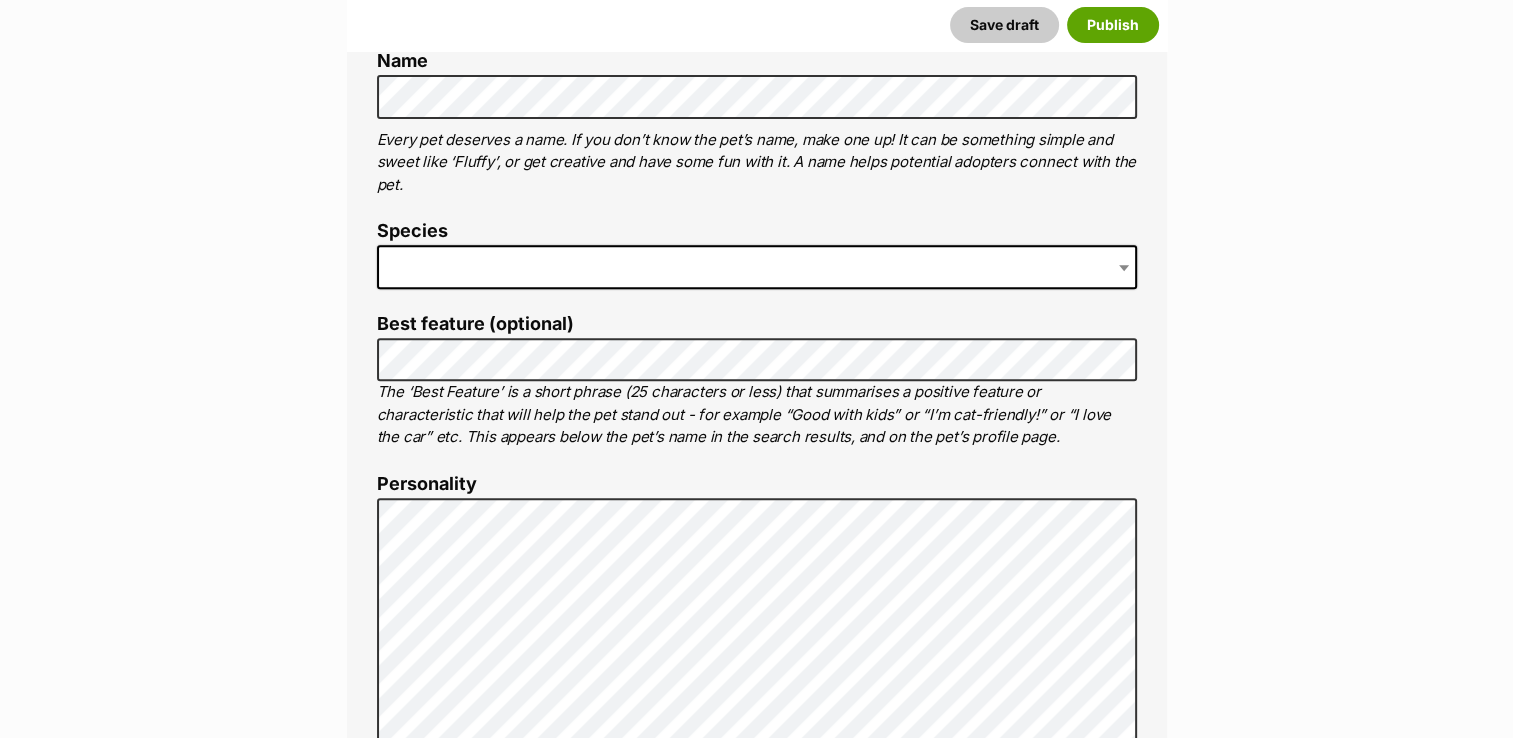 click at bounding box center (757, 267) 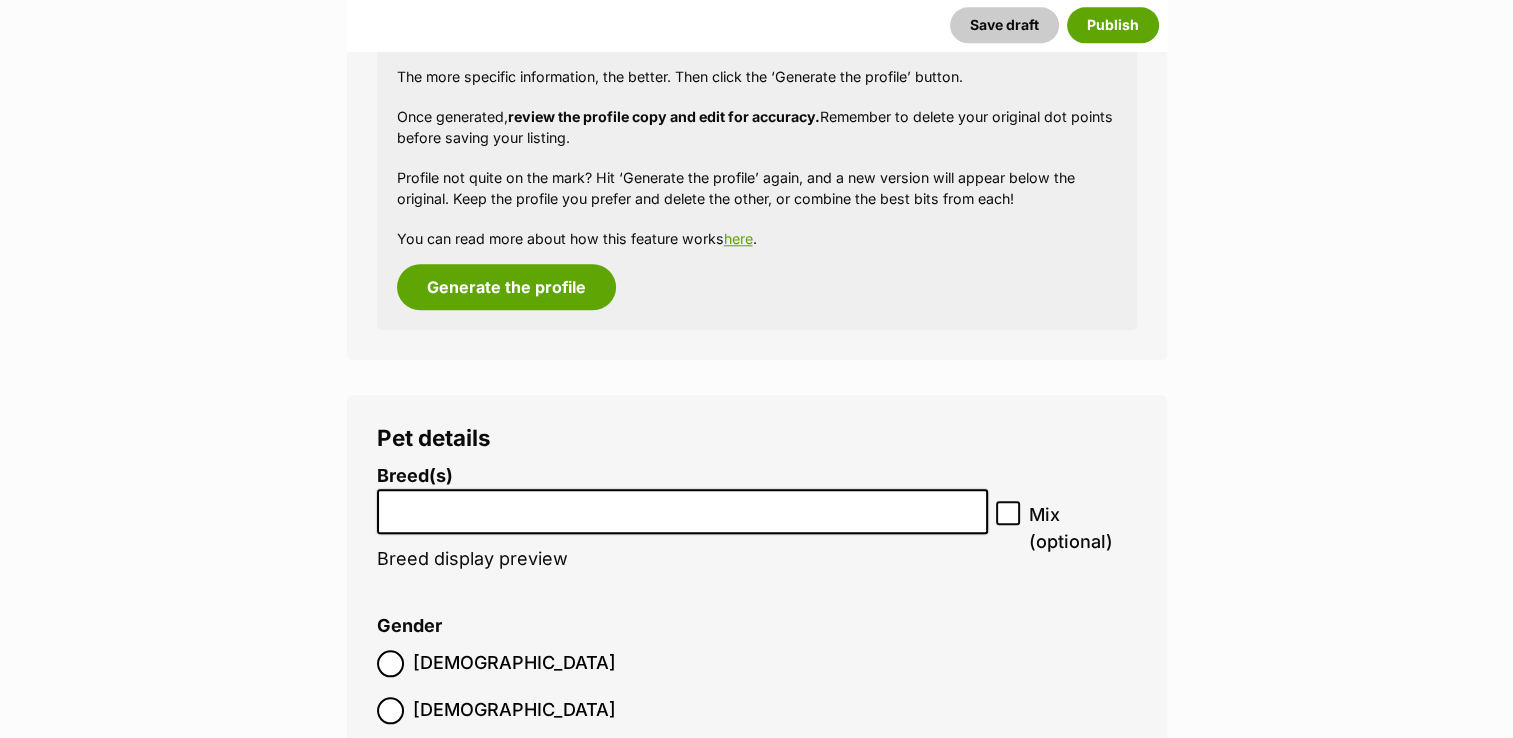 scroll, scrollTop: 2070, scrollLeft: 0, axis: vertical 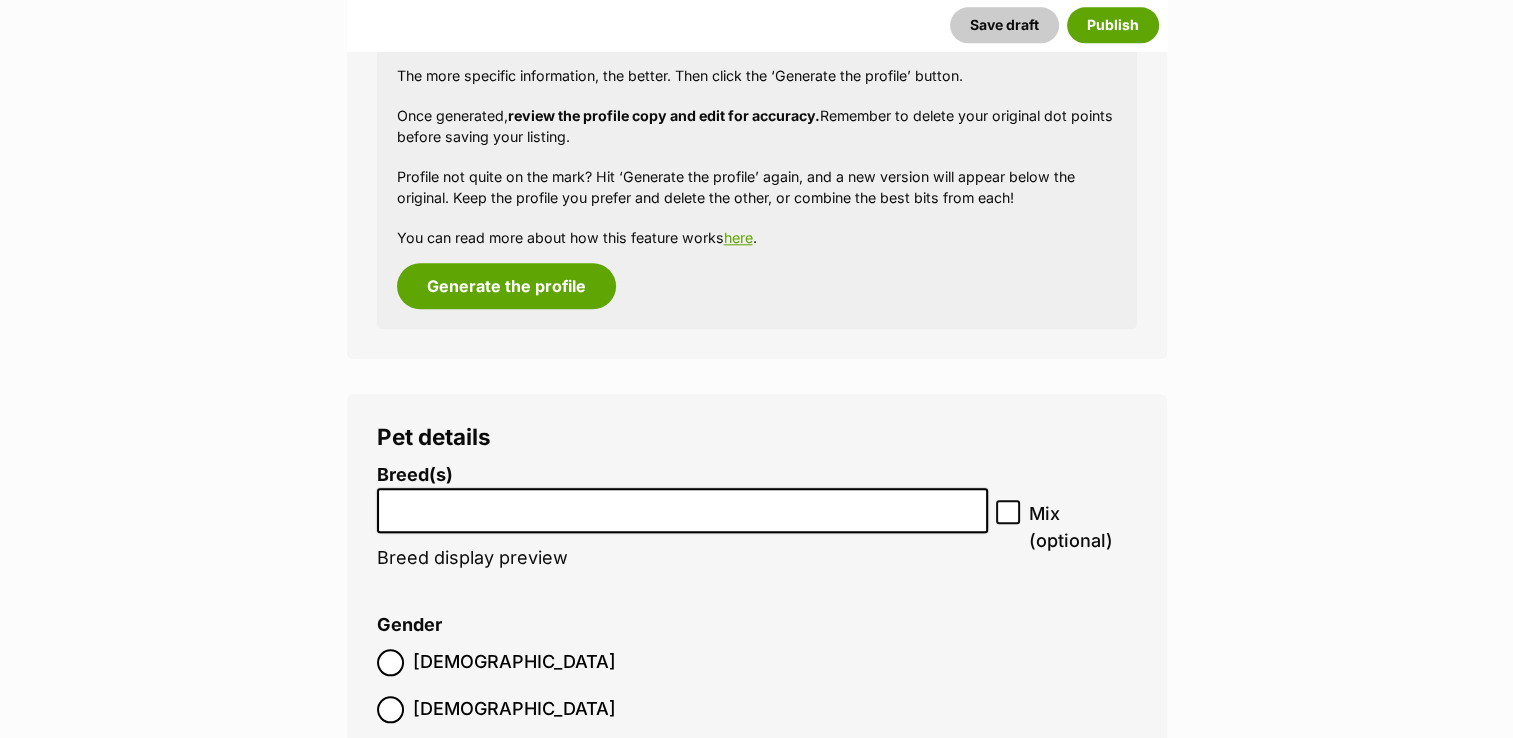 click at bounding box center [683, 510] 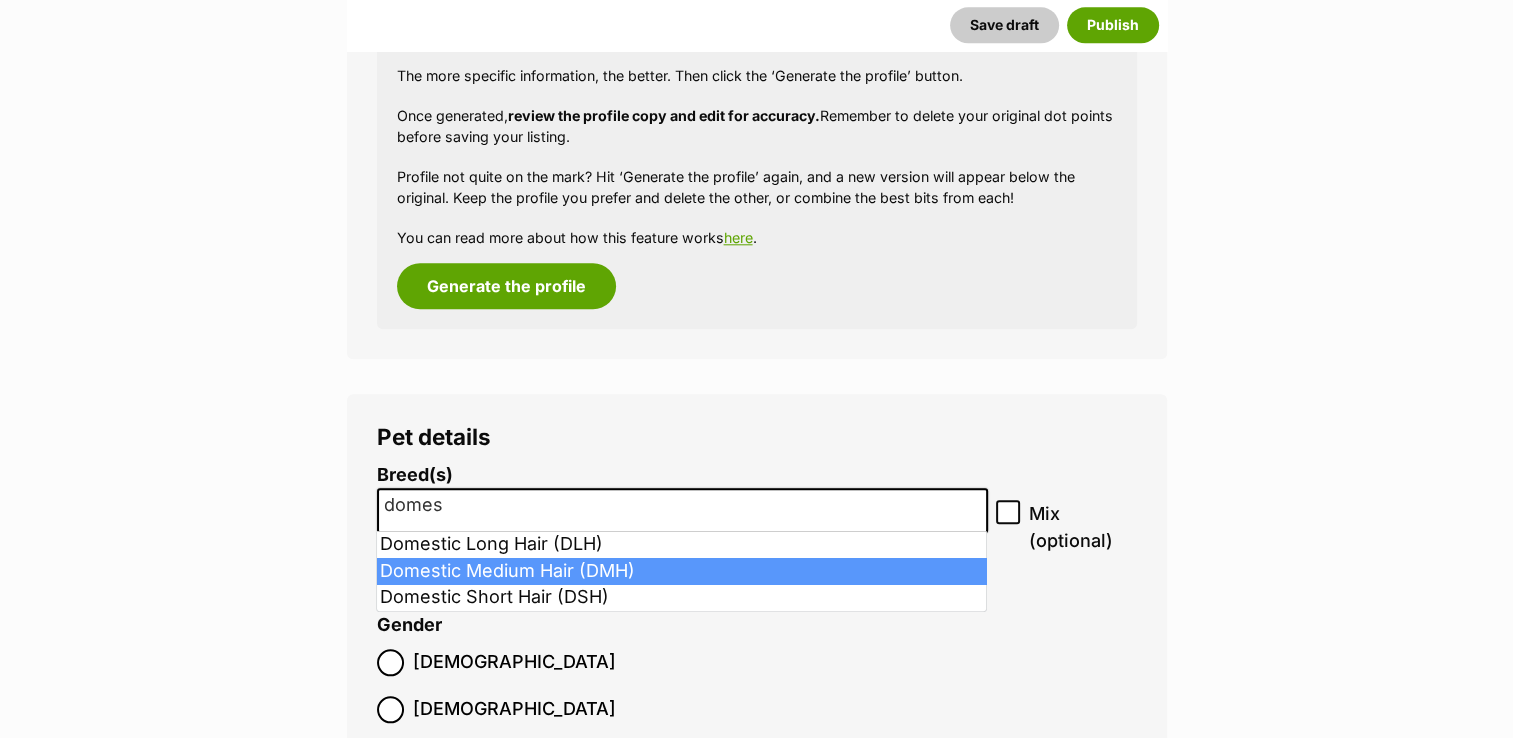 type on "domes" 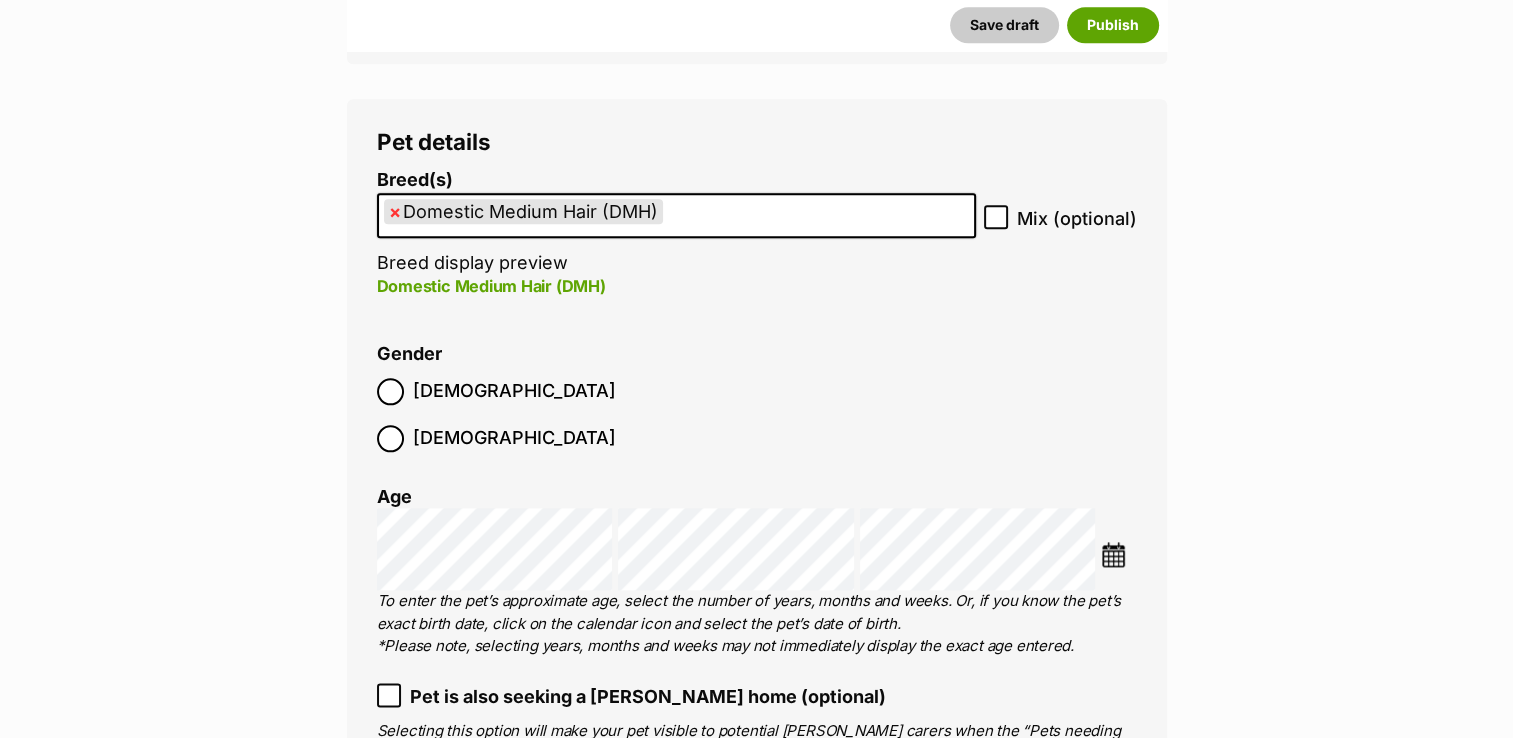 scroll, scrollTop: 2386, scrollLeft: 0, axis: vertical 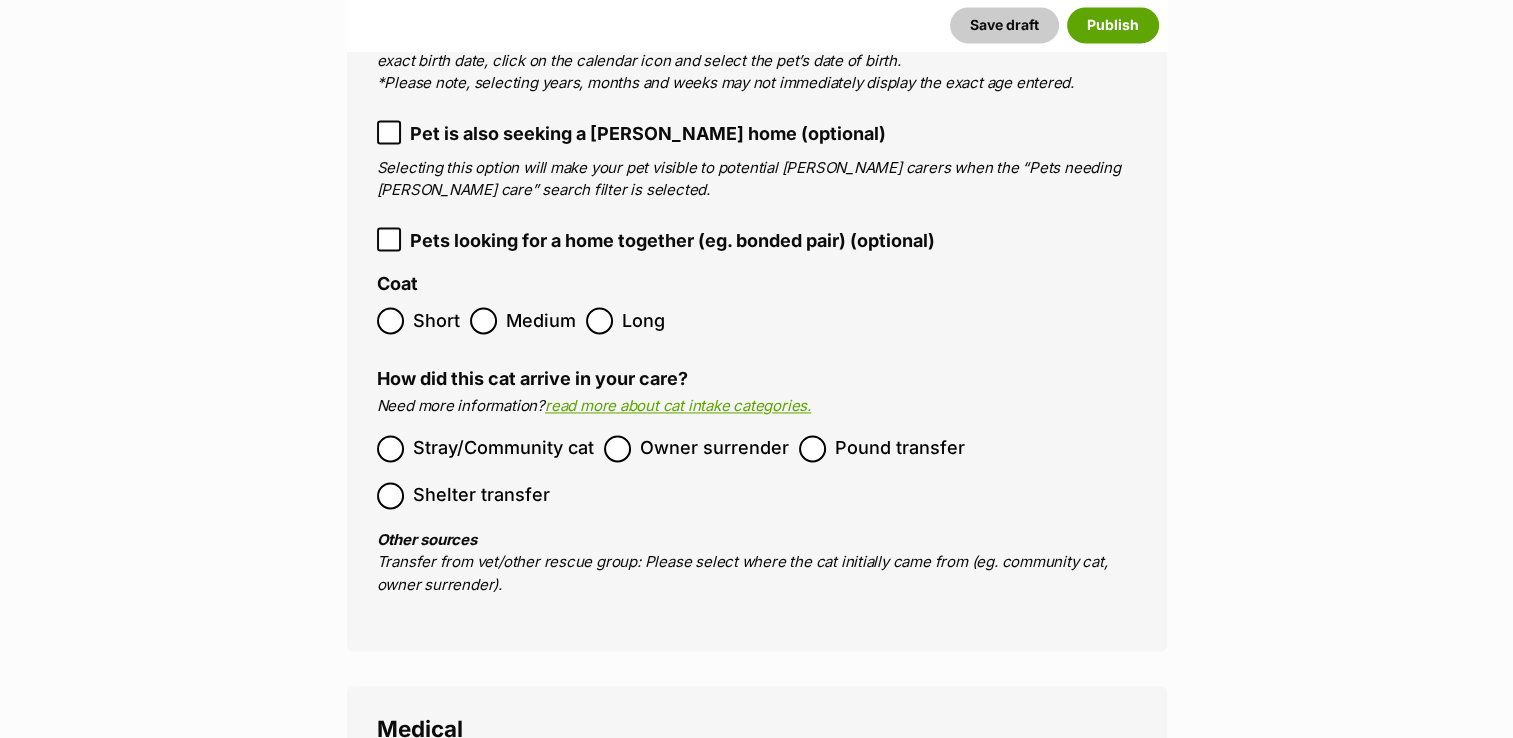 click on "Stray/Community cat
Owner surrender
Pound transfer
Shelter transfer" at bounding box center [757, 472] 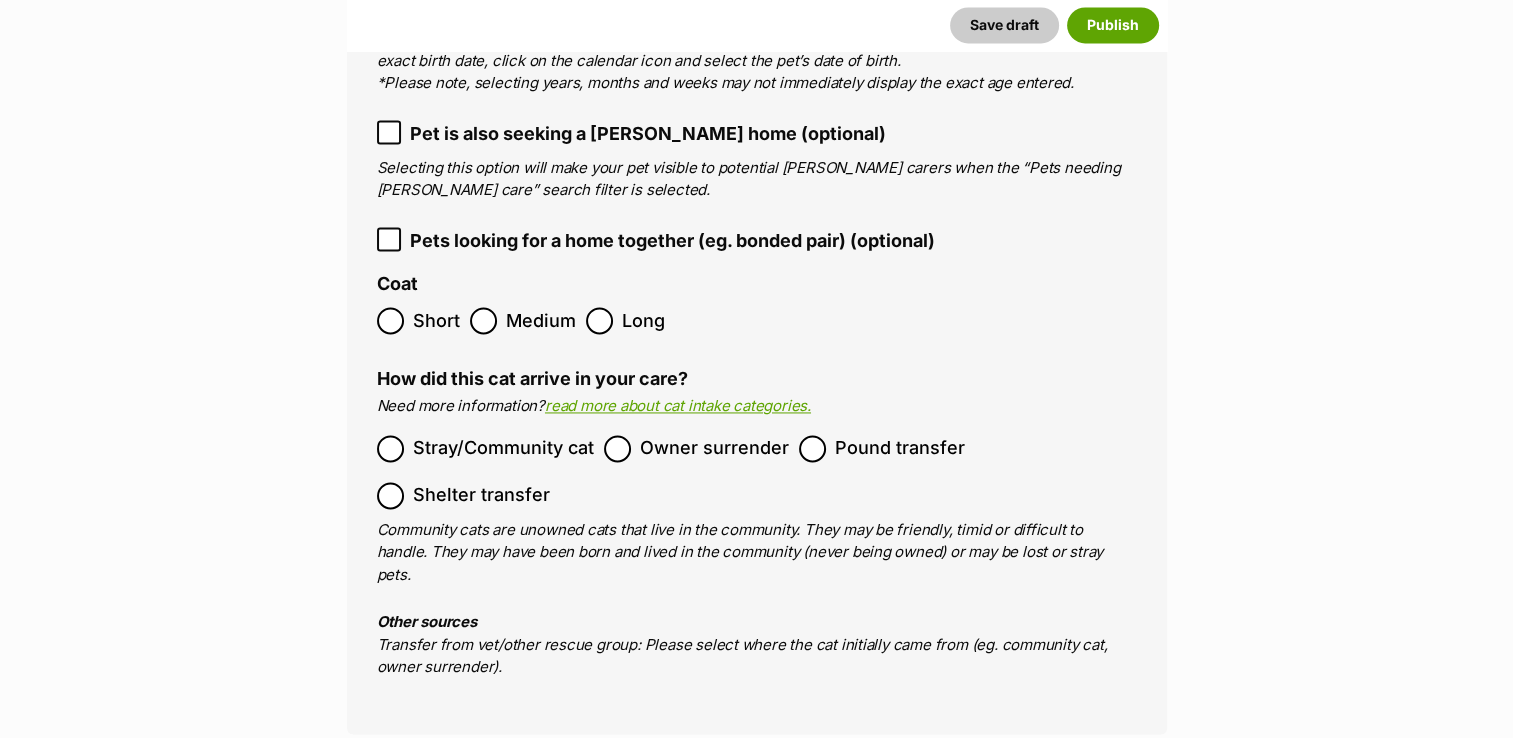click on "Pound transfer" at bounding box center (900, 448) 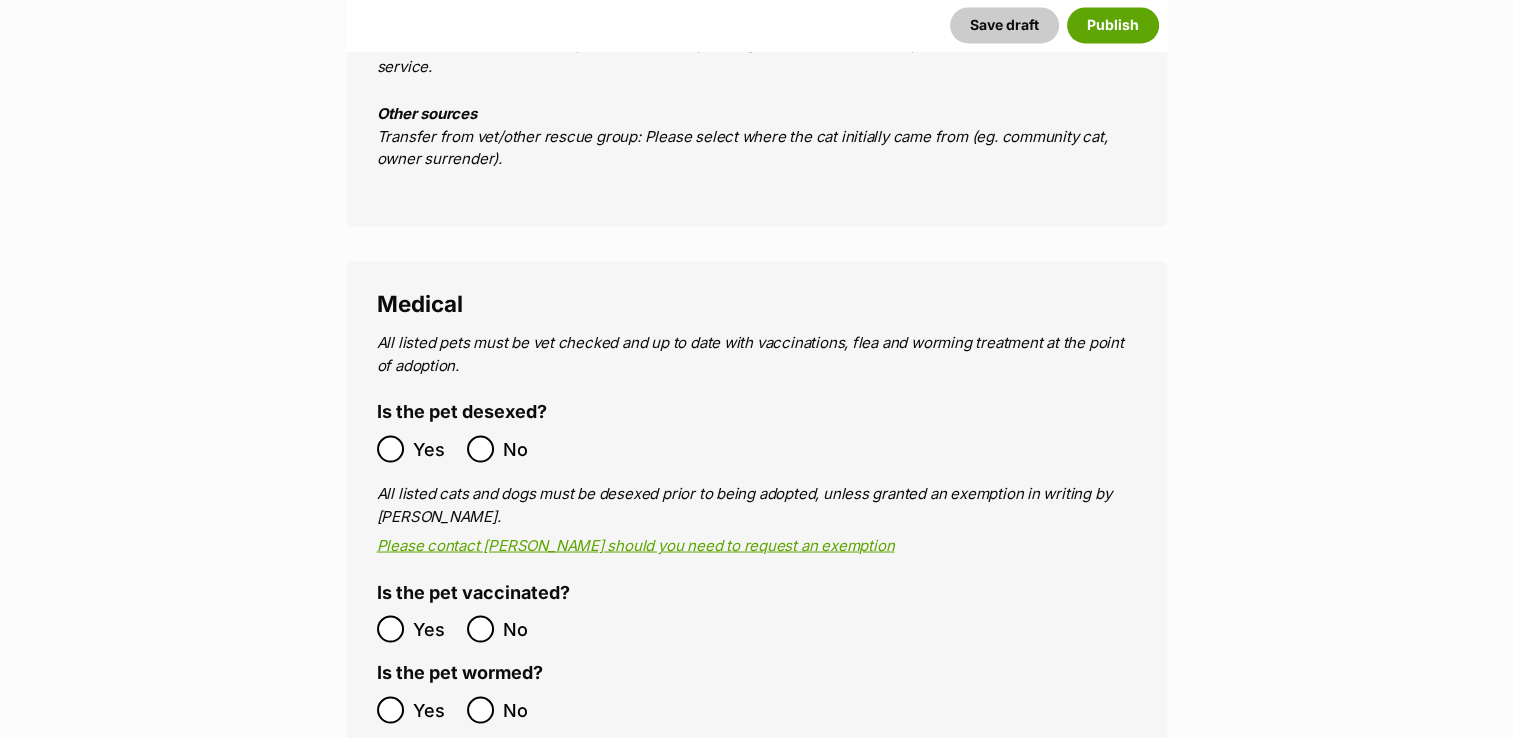 scroll, scrollTop: 3436, scrollLeft: 0, axis: vertical 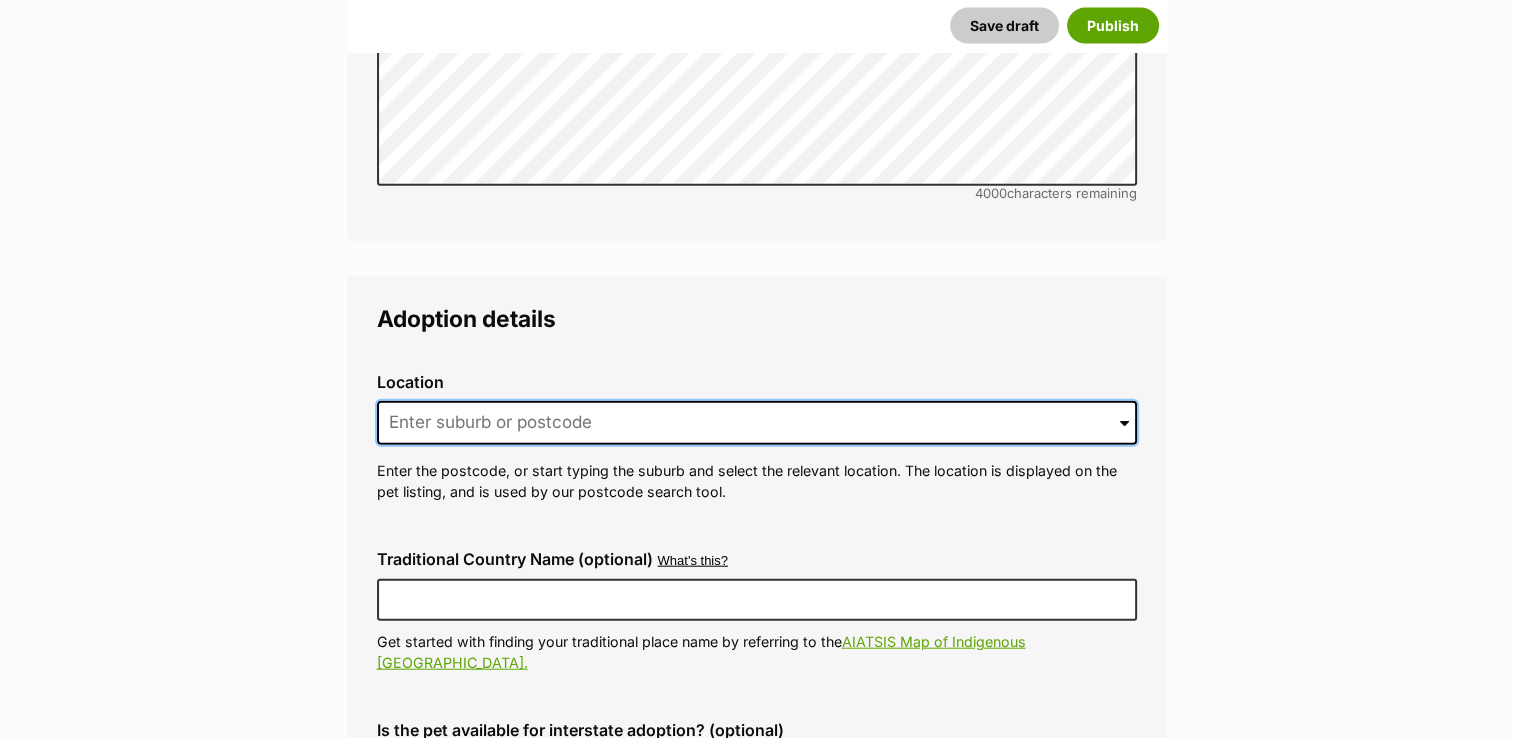 click at bounding box center (757, 423) 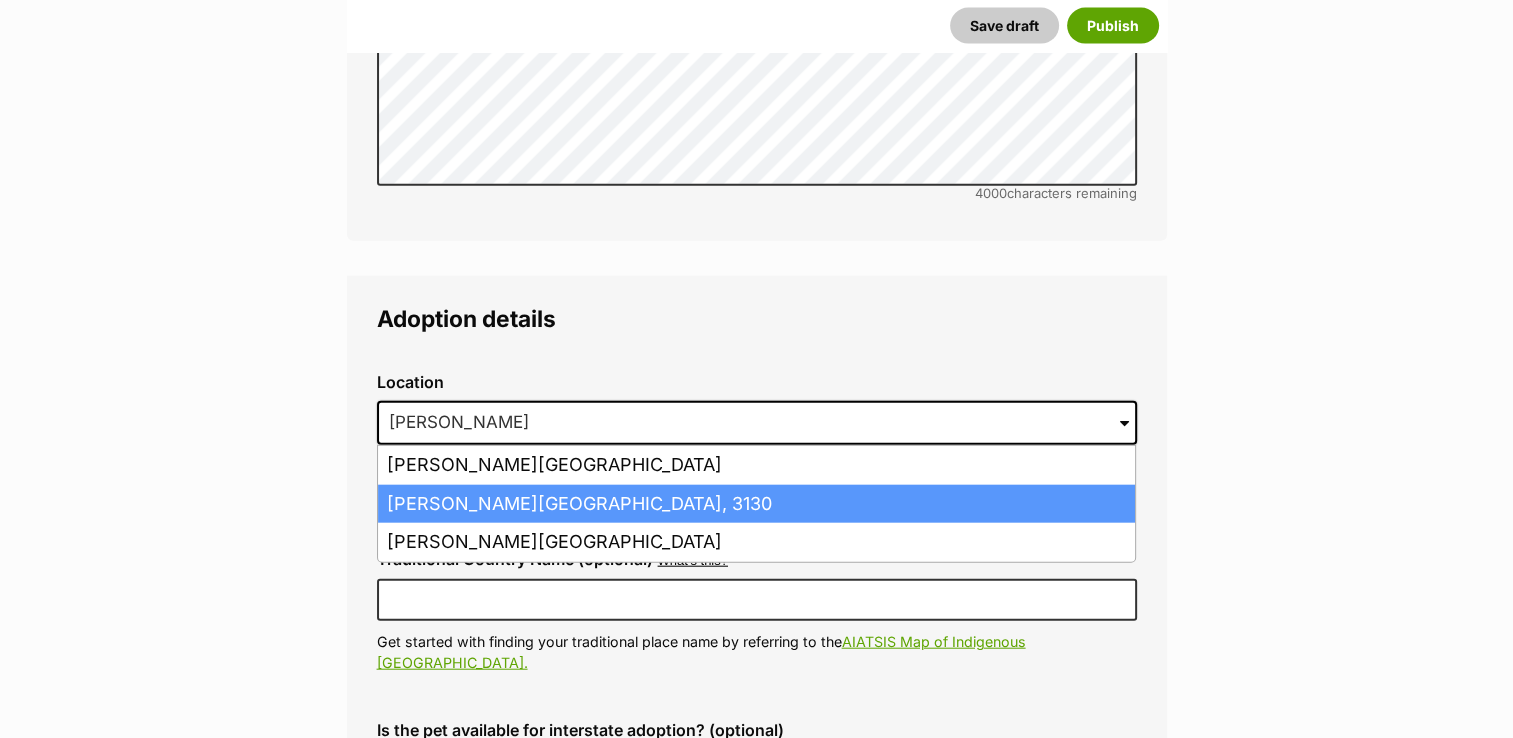 click on "Blackburn, Victoria, 3130" at bounding box center (756, 504) 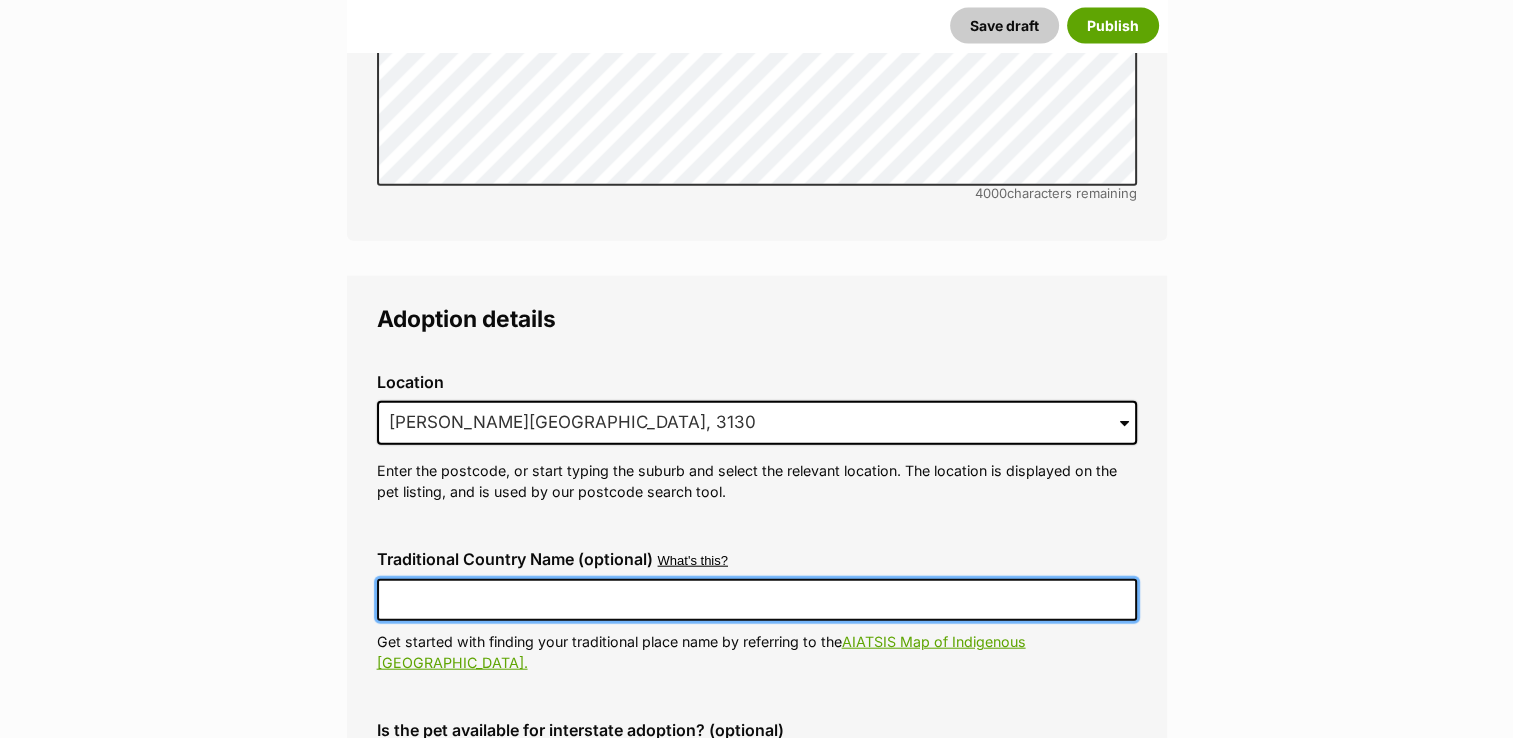 click on "Traditional Country Name (optional)" at bounding box center [757, 600] 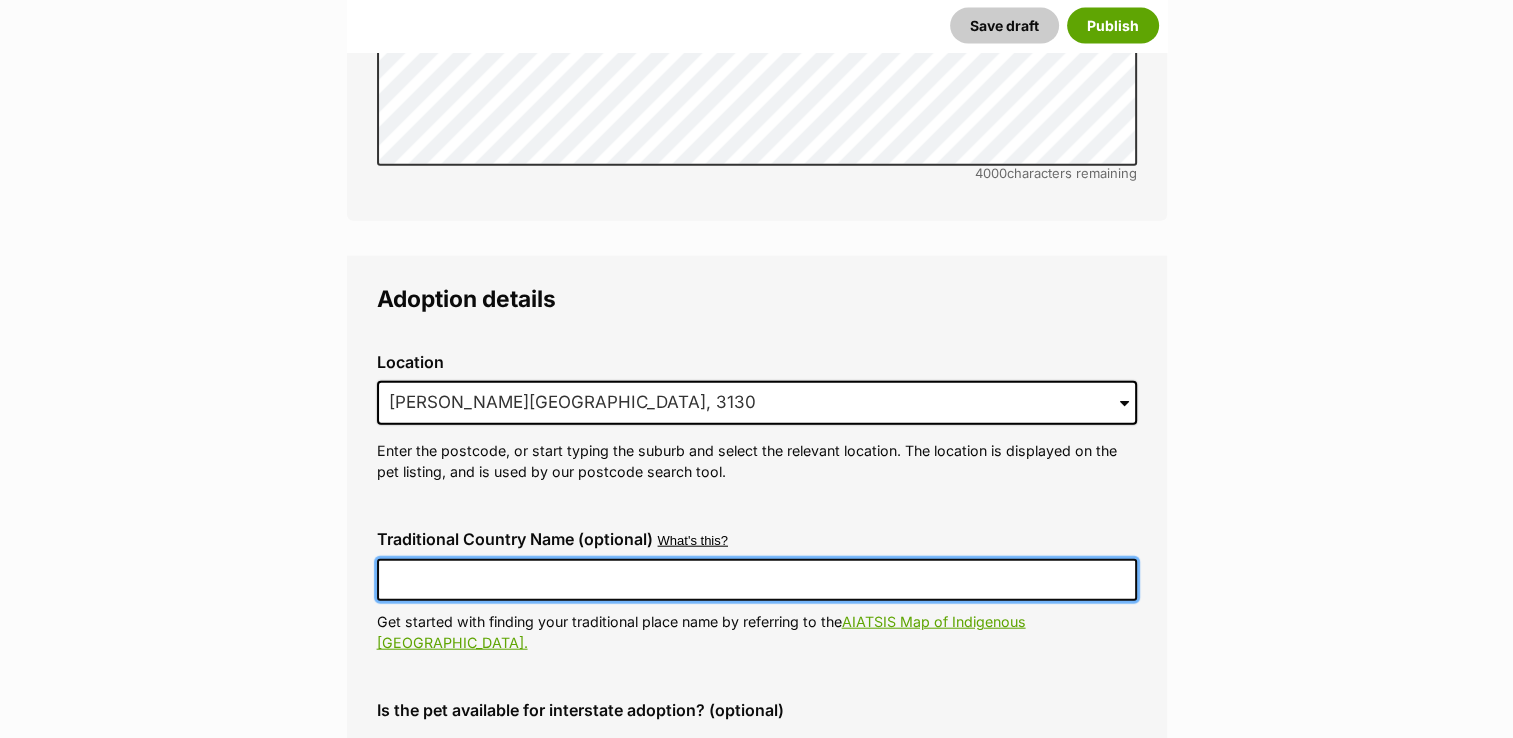 scroll, scrollTop: 4644, scrollLeft: 0, axis: vertical 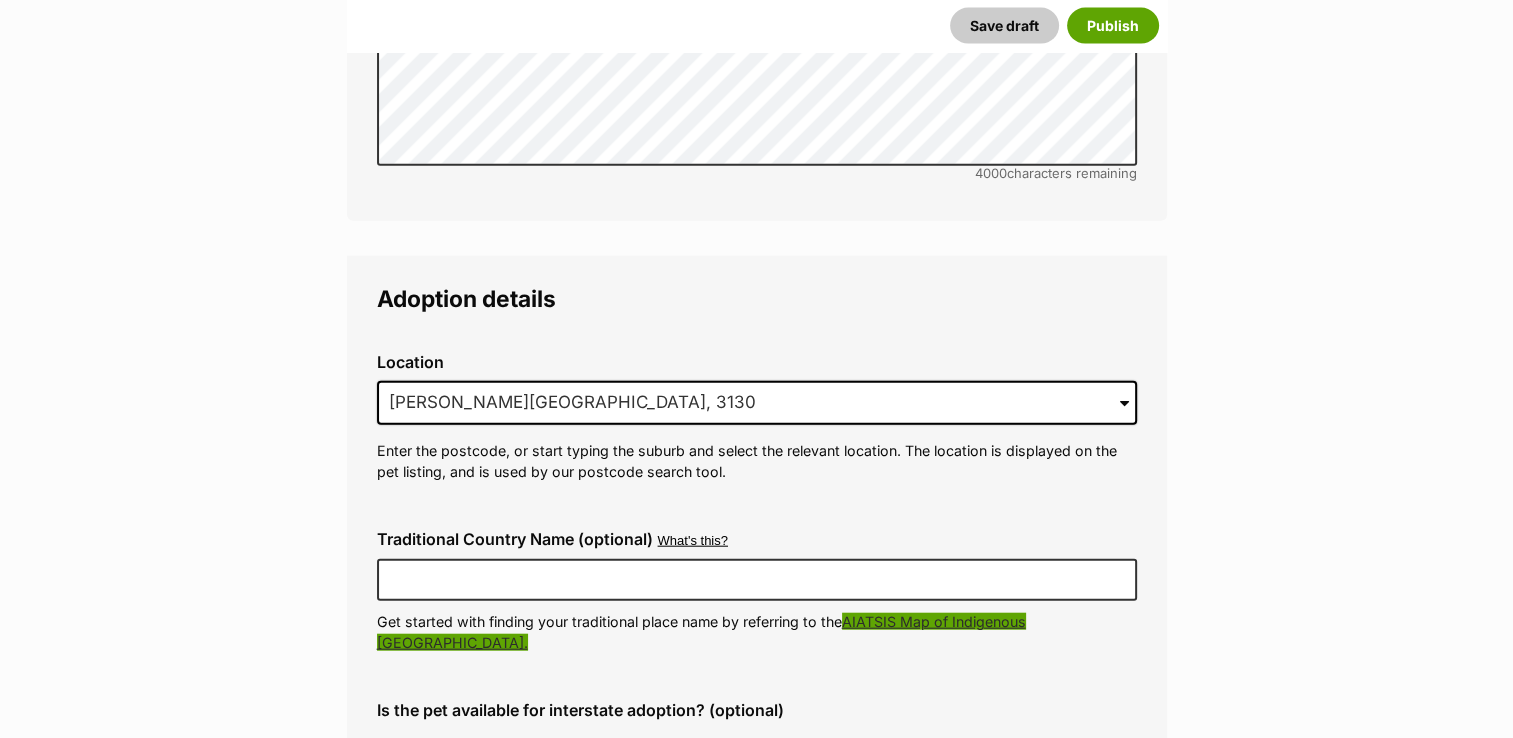 click on "AIATSIS Map of Indigenous Australia." at bounding box center (701, 632) 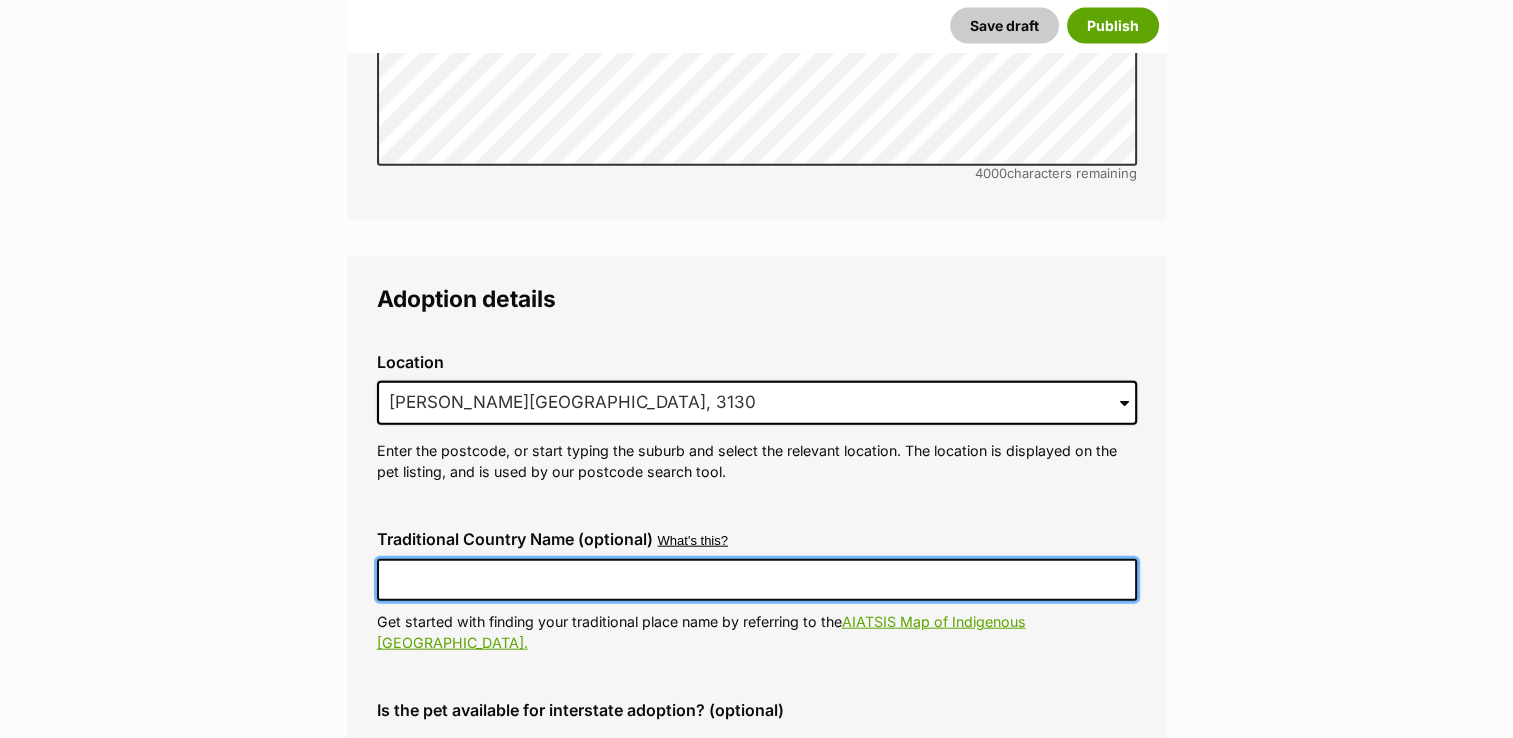 click on "Traditional Country Name (optional)" at bounding box center [757, 580] 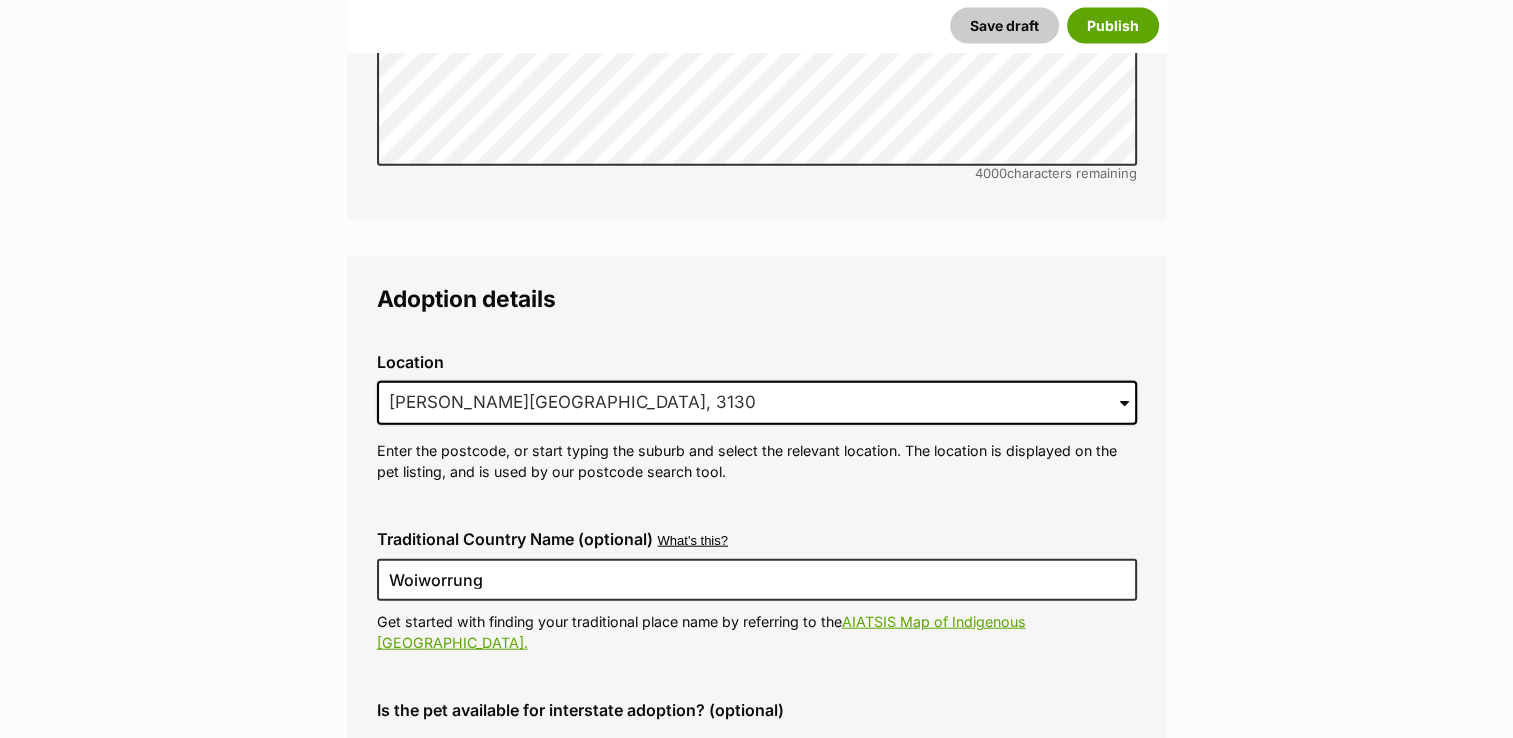 type on "956000010259895" 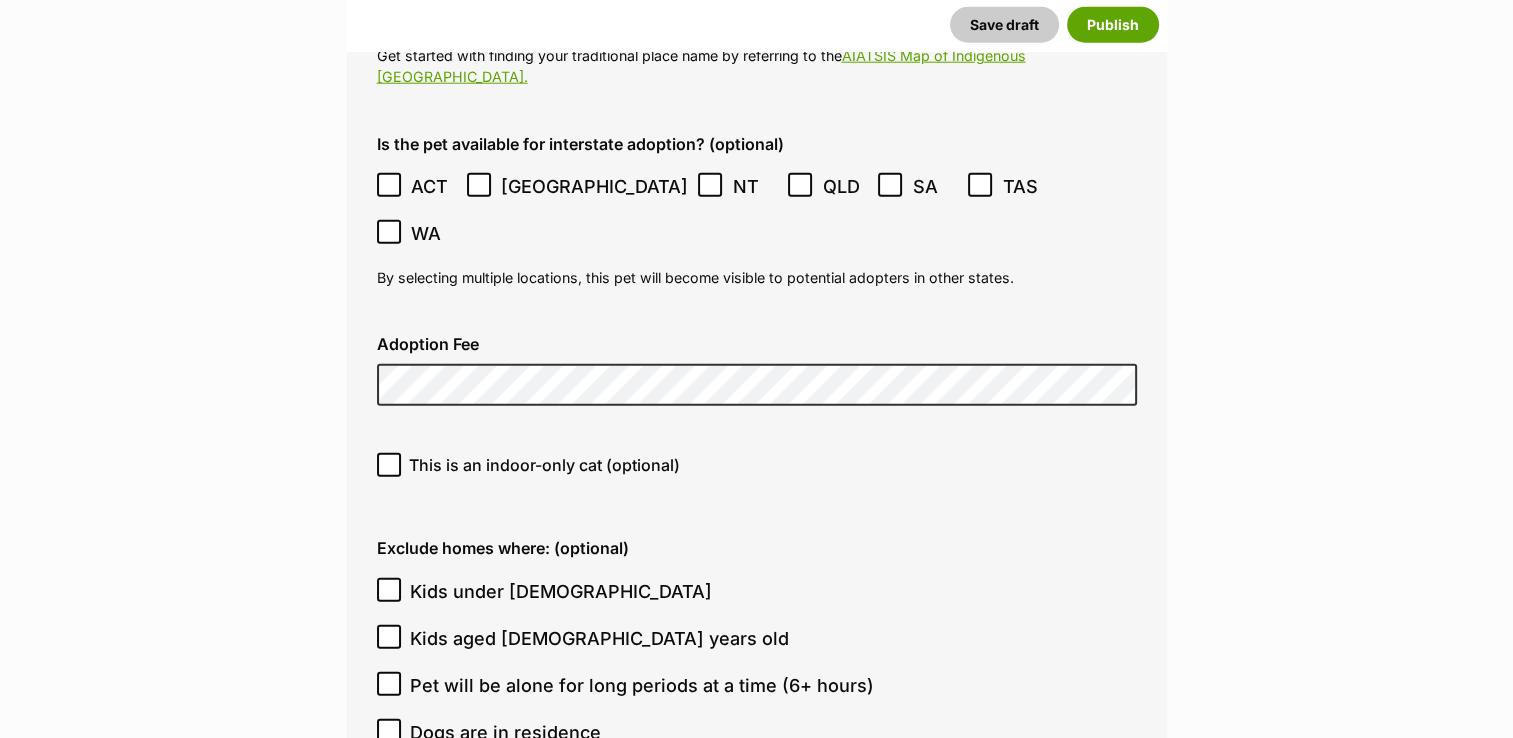 scroll, scrollTop: 5207, scrollLeft: 0, axis: vertical 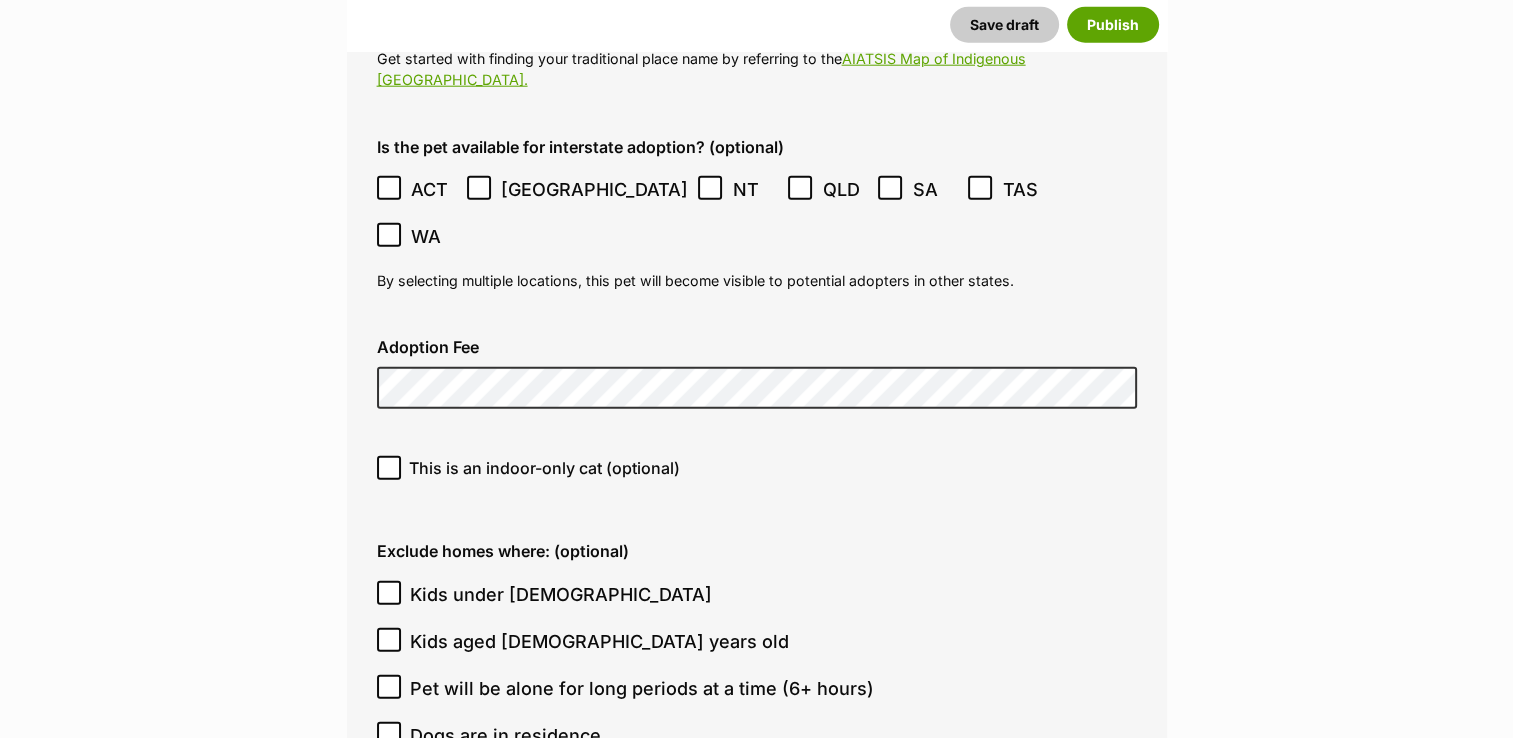 click on "This is an indoor-only cat (optional)" at bounding box center (544, 468) 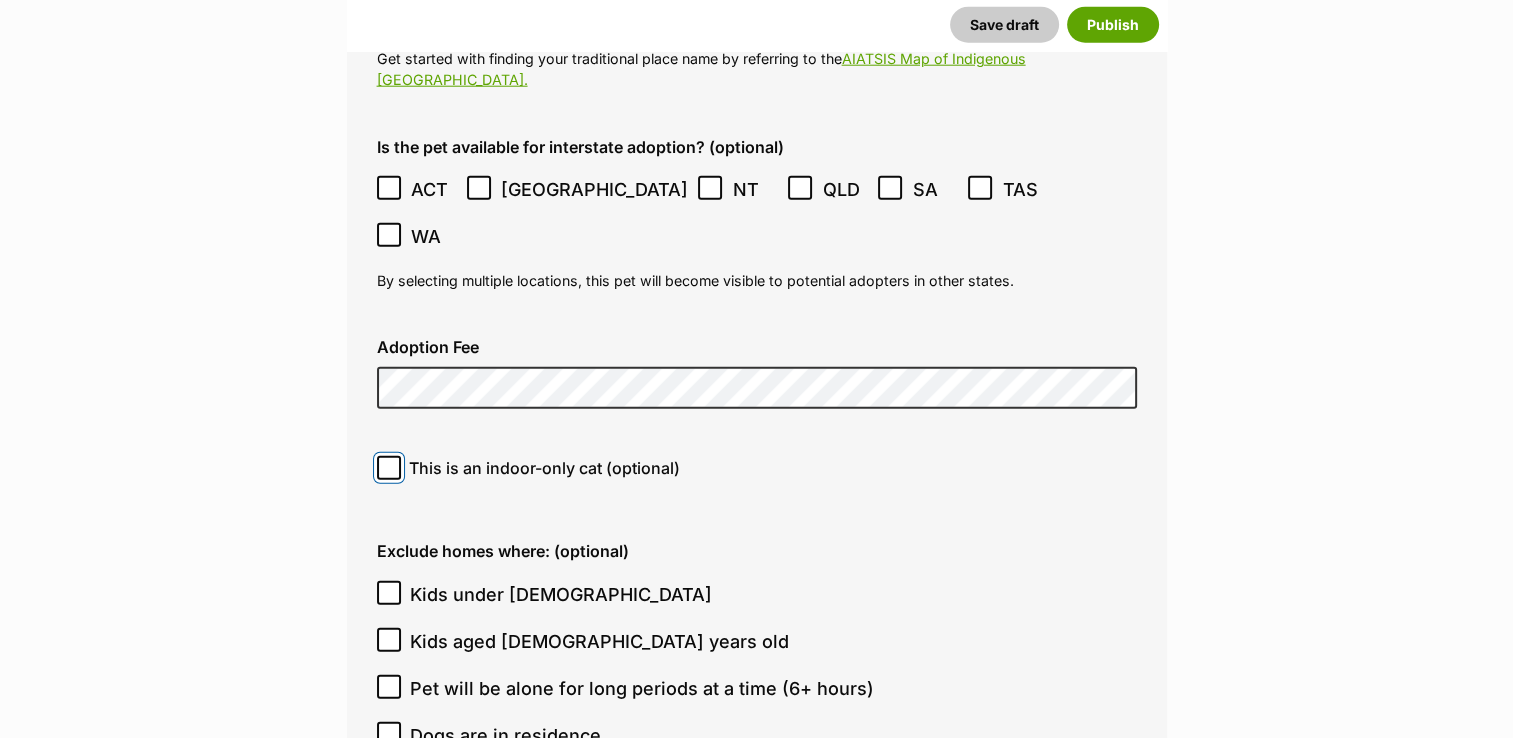 click on "This is an indoor-only cat (optional)" at bounding box center (389, 468) 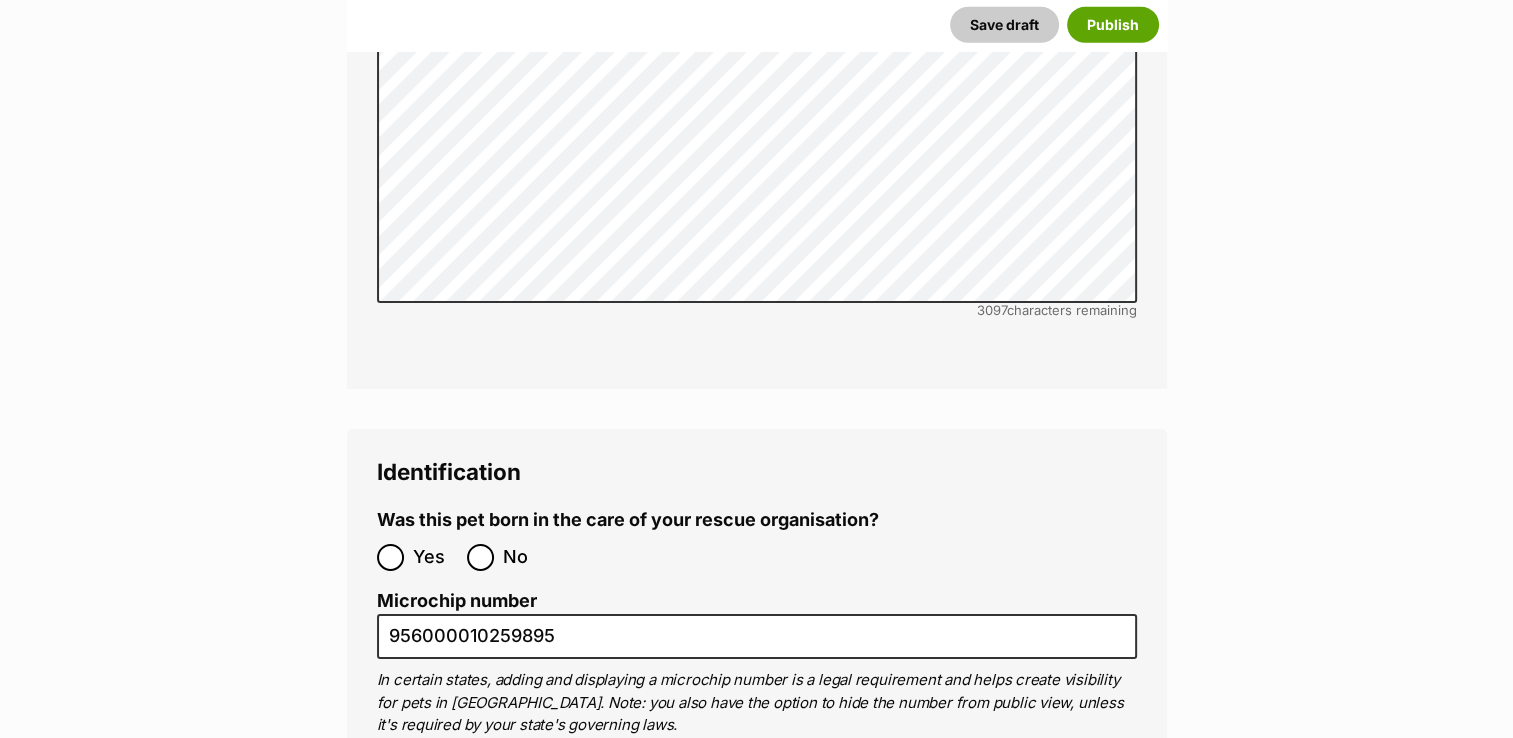 scroll, scrollTop: 6452, scrollLeft: 0, axis: vertical 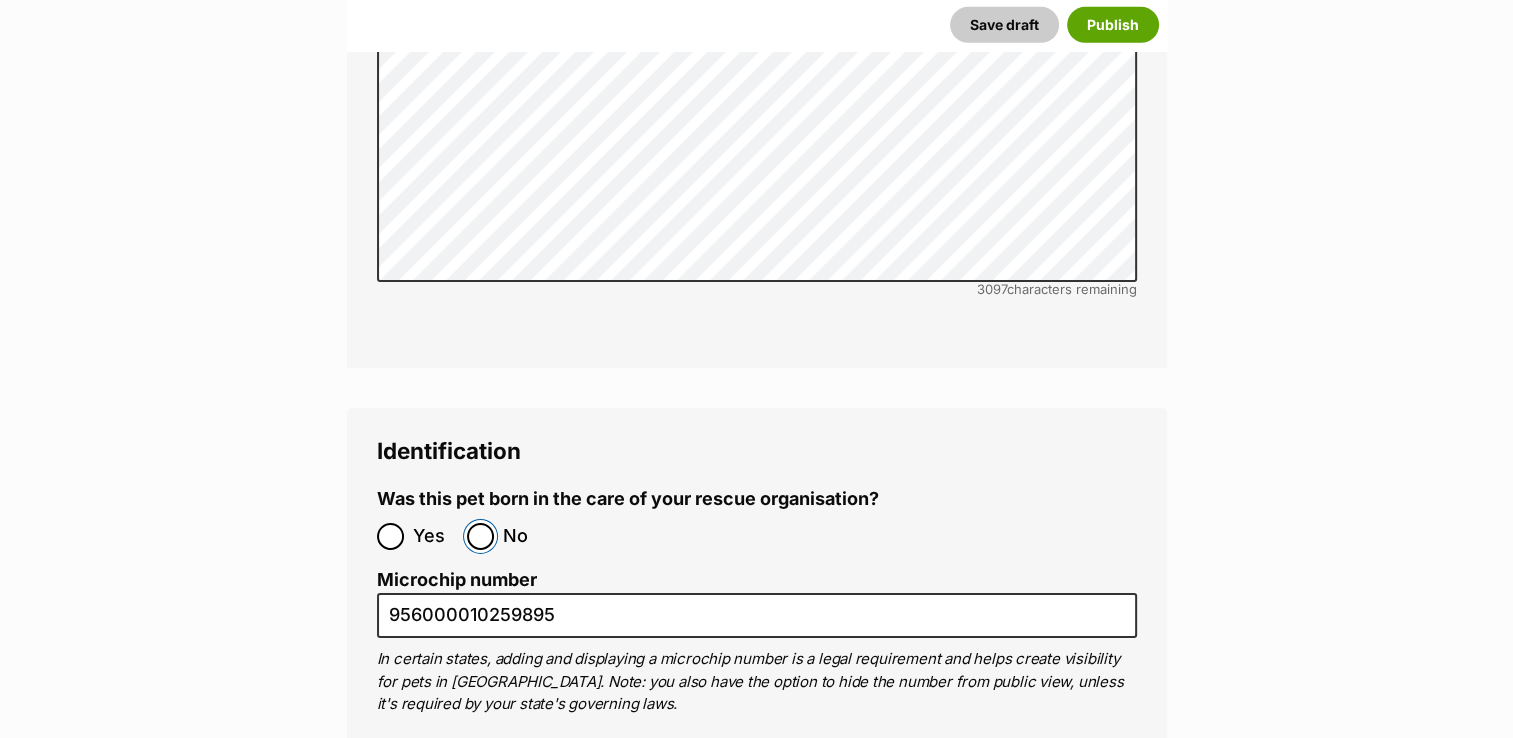 click on "No" at bounding box center (480, 536) 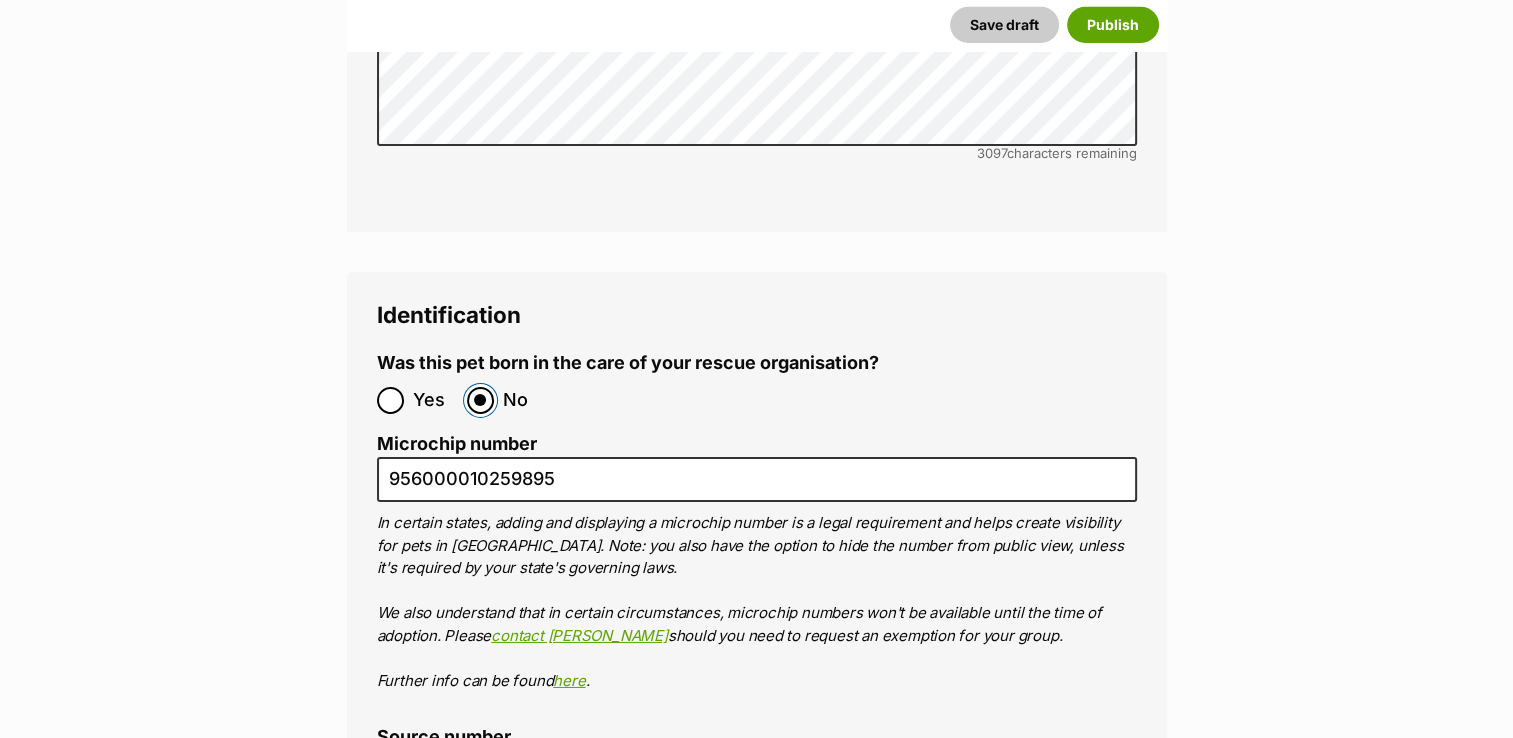 scroll, scrollTop: 6588, scrollLeft: 0, axis: vertical 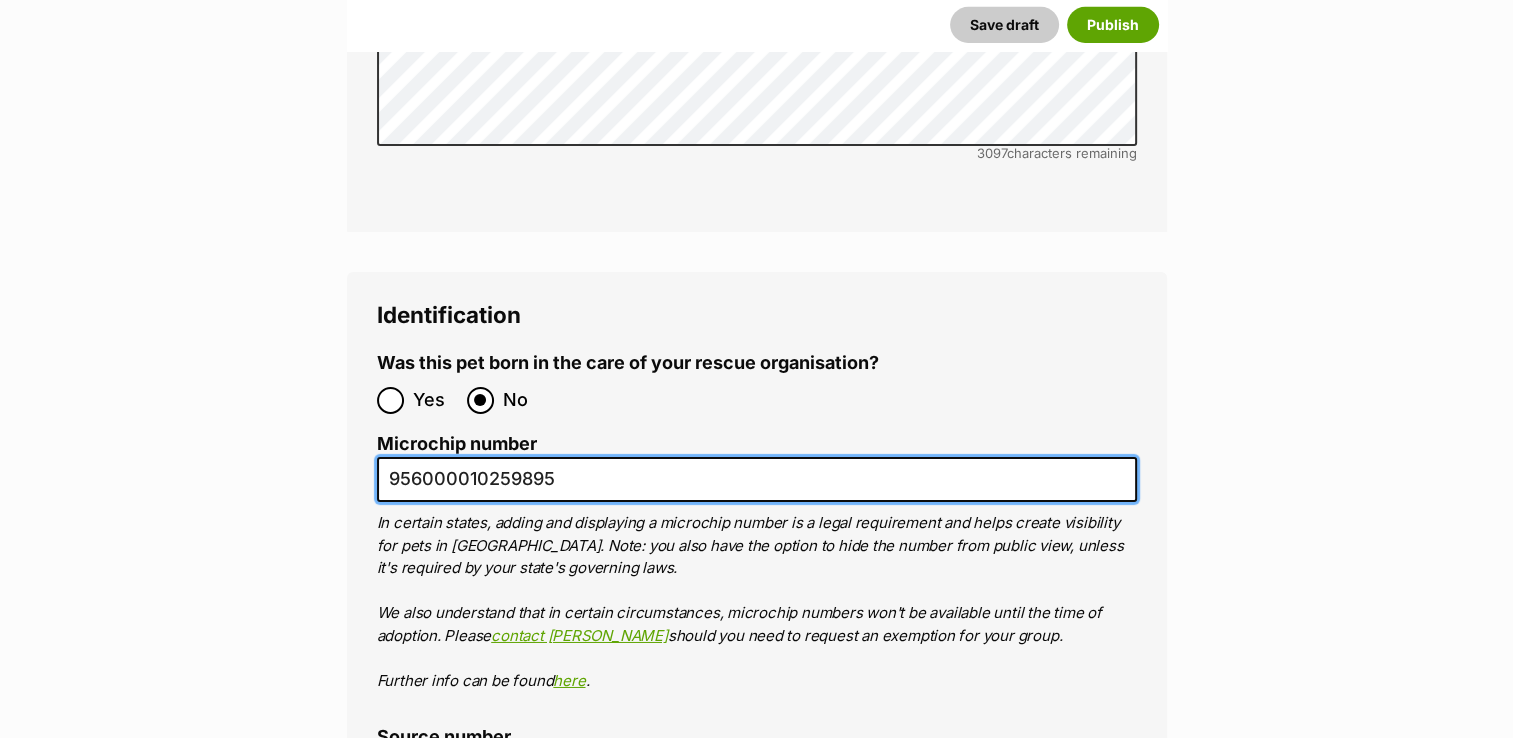 drag, startPoint x: 643, startPoint y: 326, endPoint x: 336, endPoint y: 290, distance: 309.10355 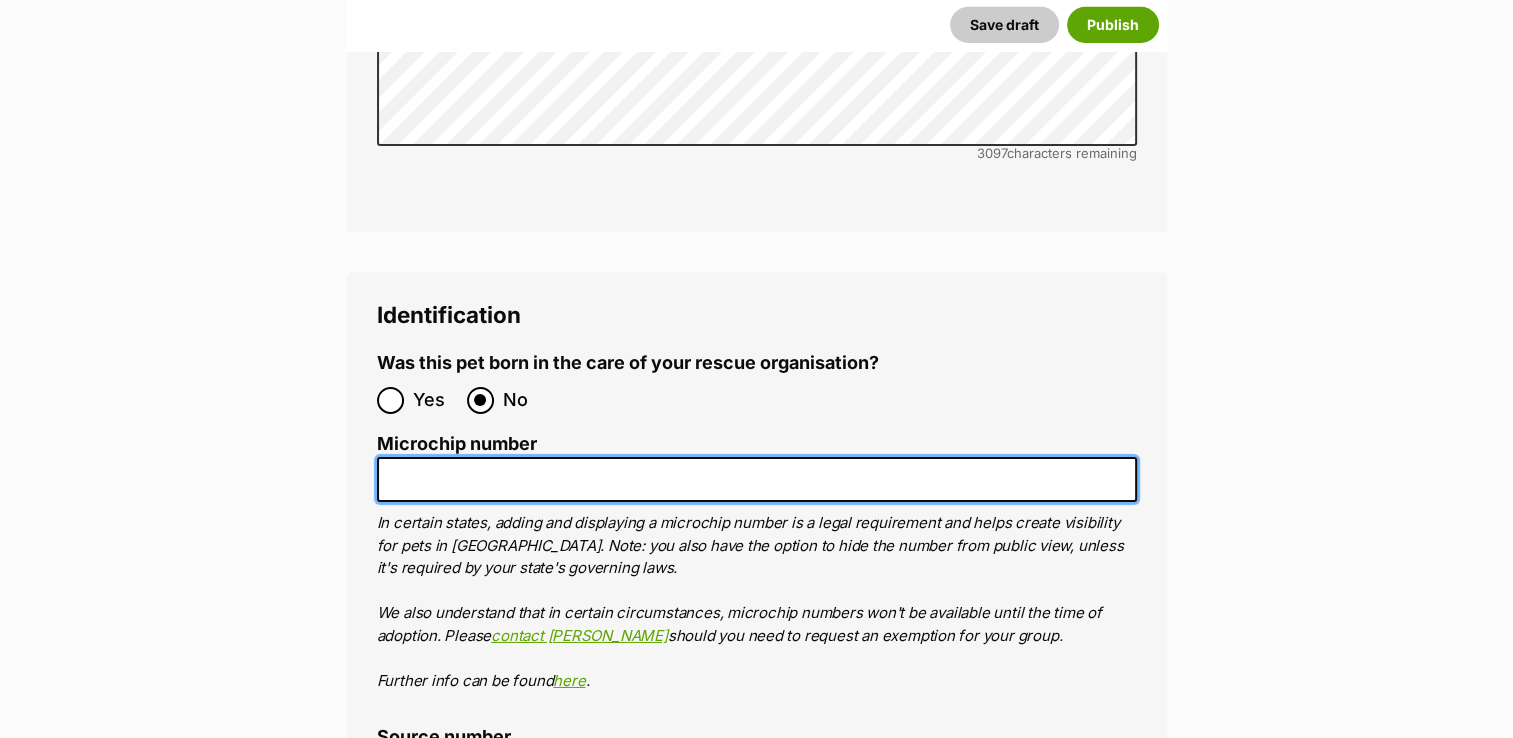 paste on "956000017503947" 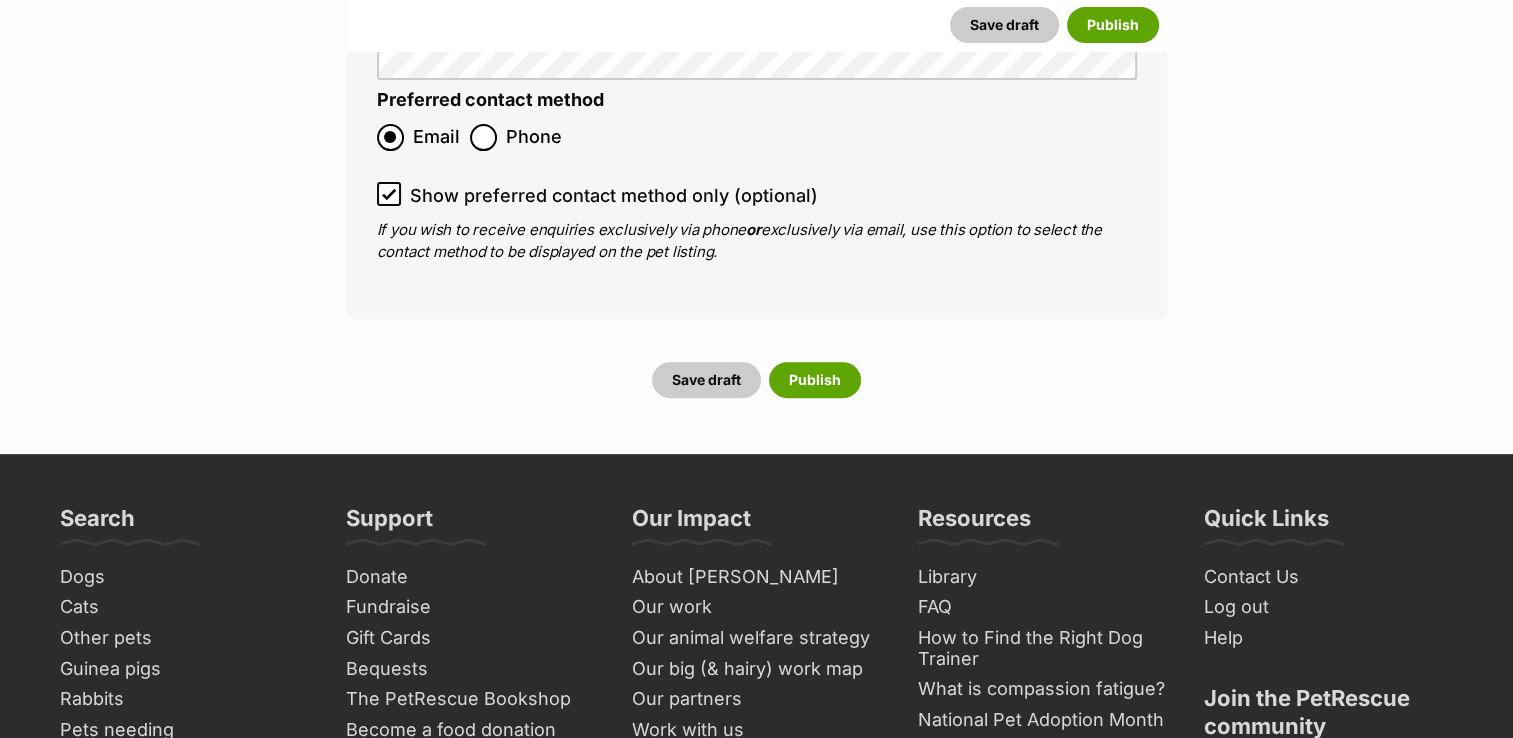 scroll, scrollTop: 8340, scrollLeft: 0, axis: vertical 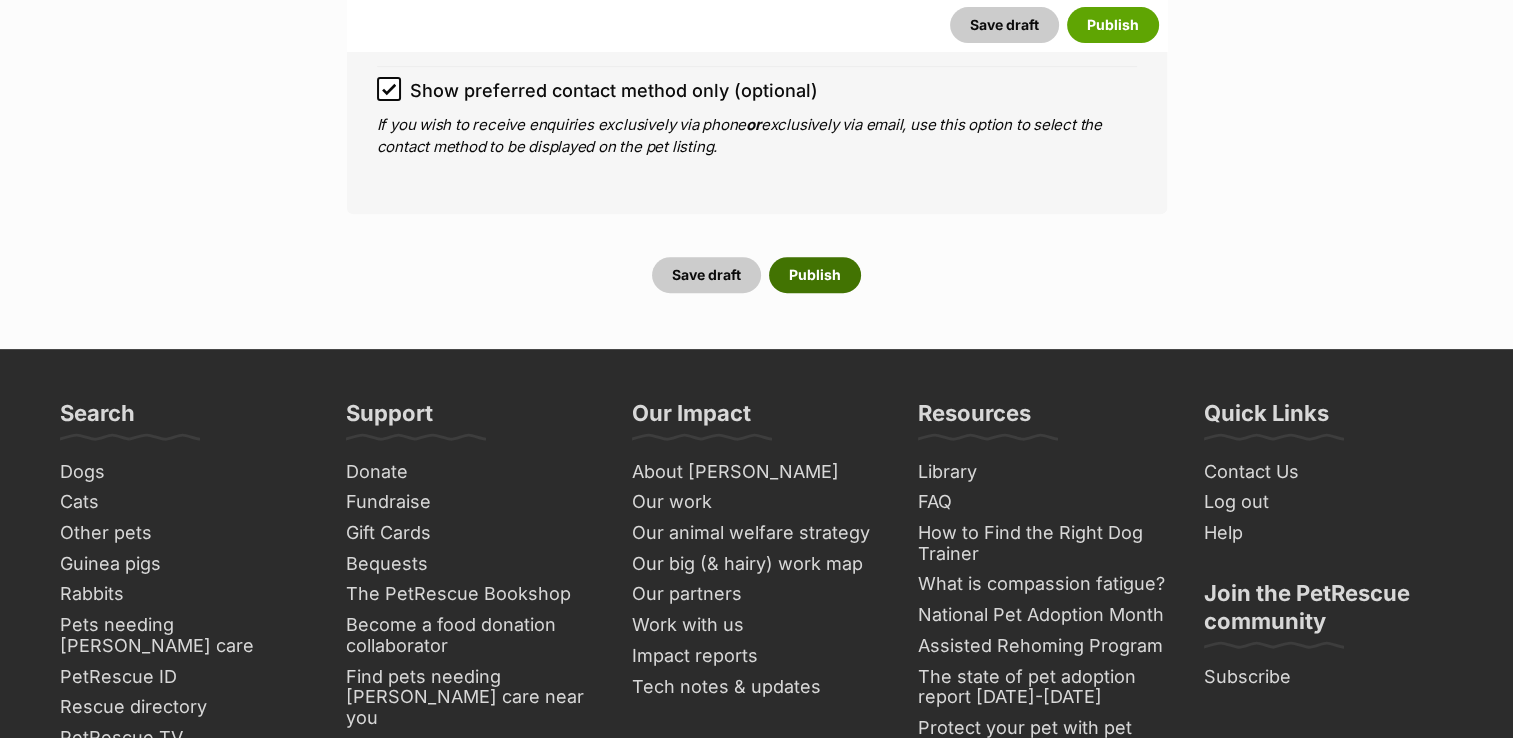 type on "956000017503947" 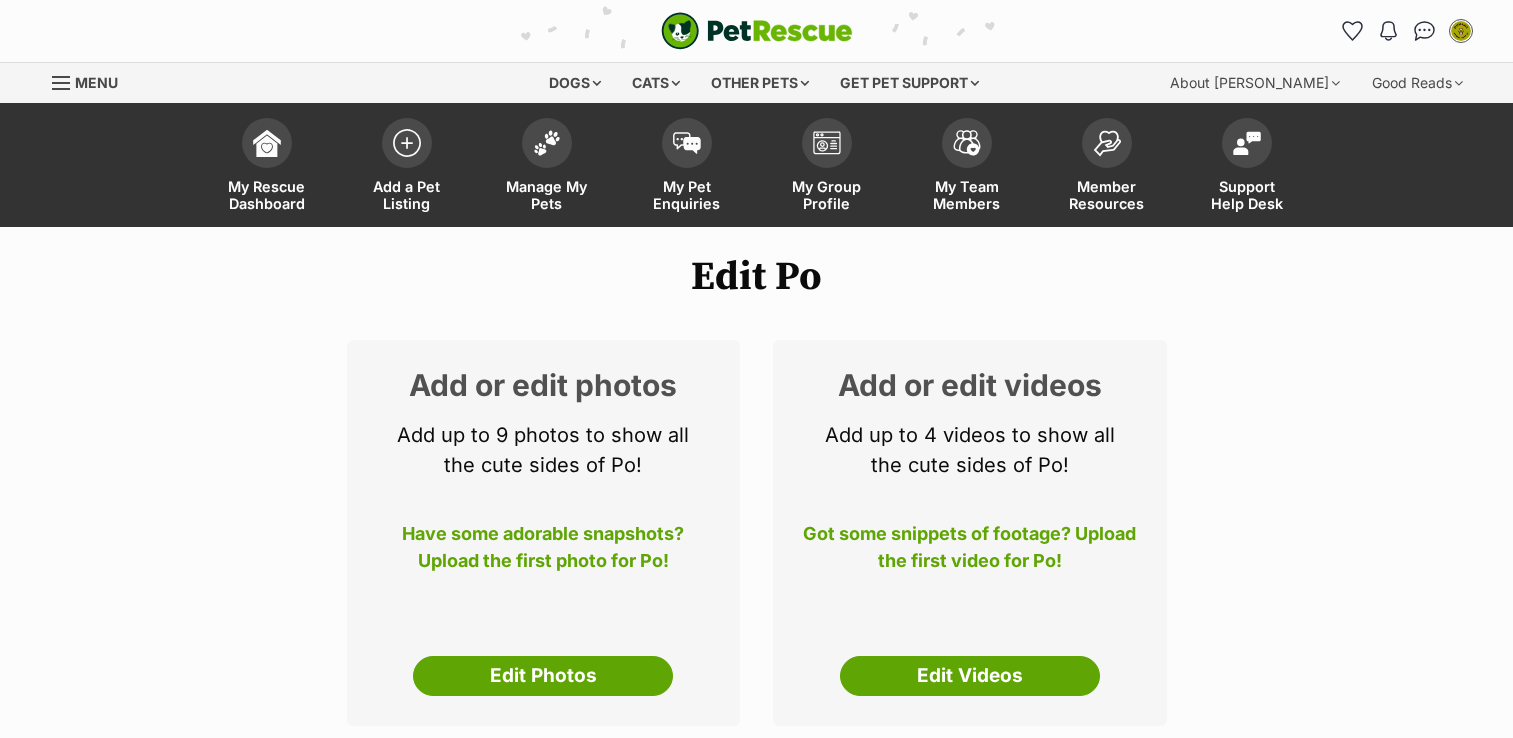 scroll, scrollTop: 0, scrollLeft: 0, axis: both 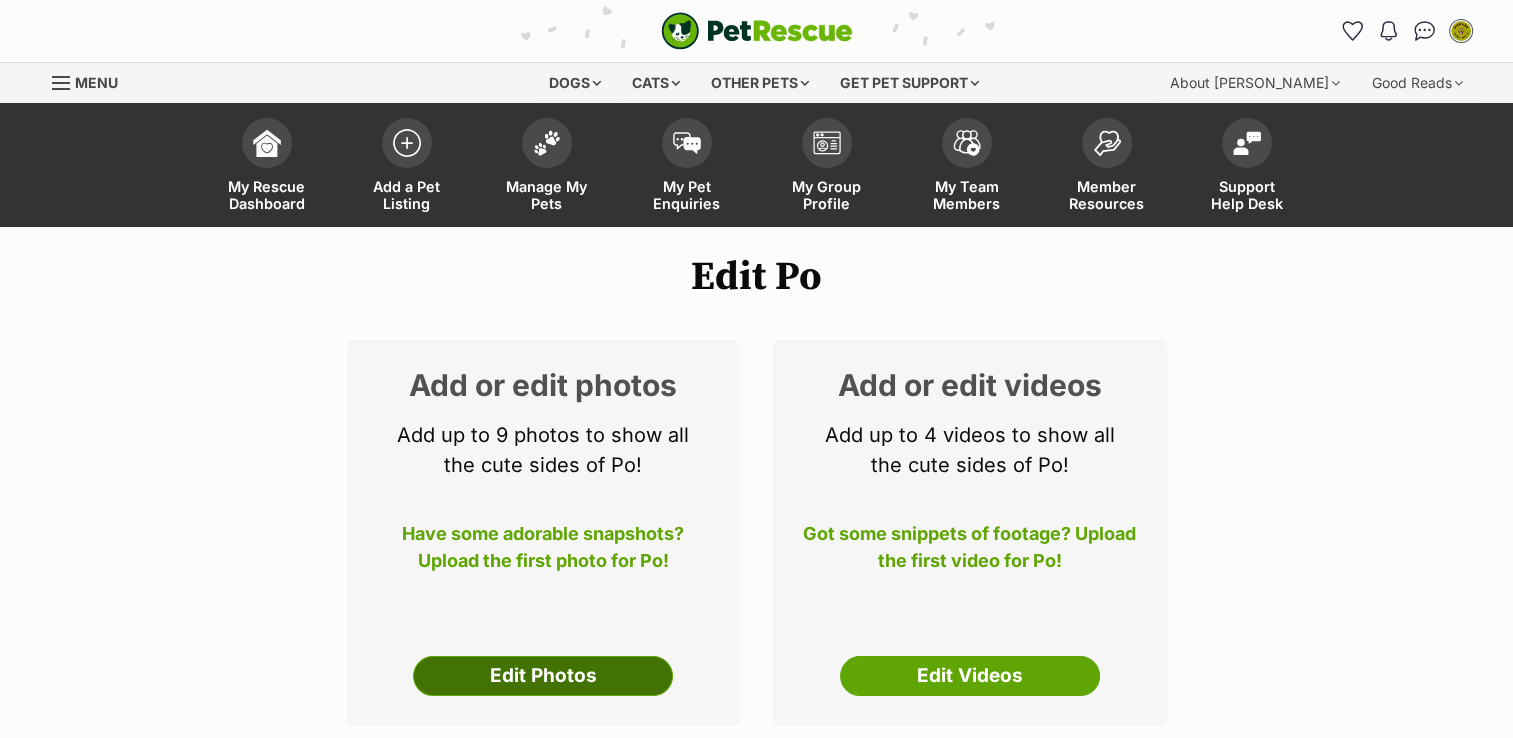click on "Edit Photos" at bounding box center [543, 676] 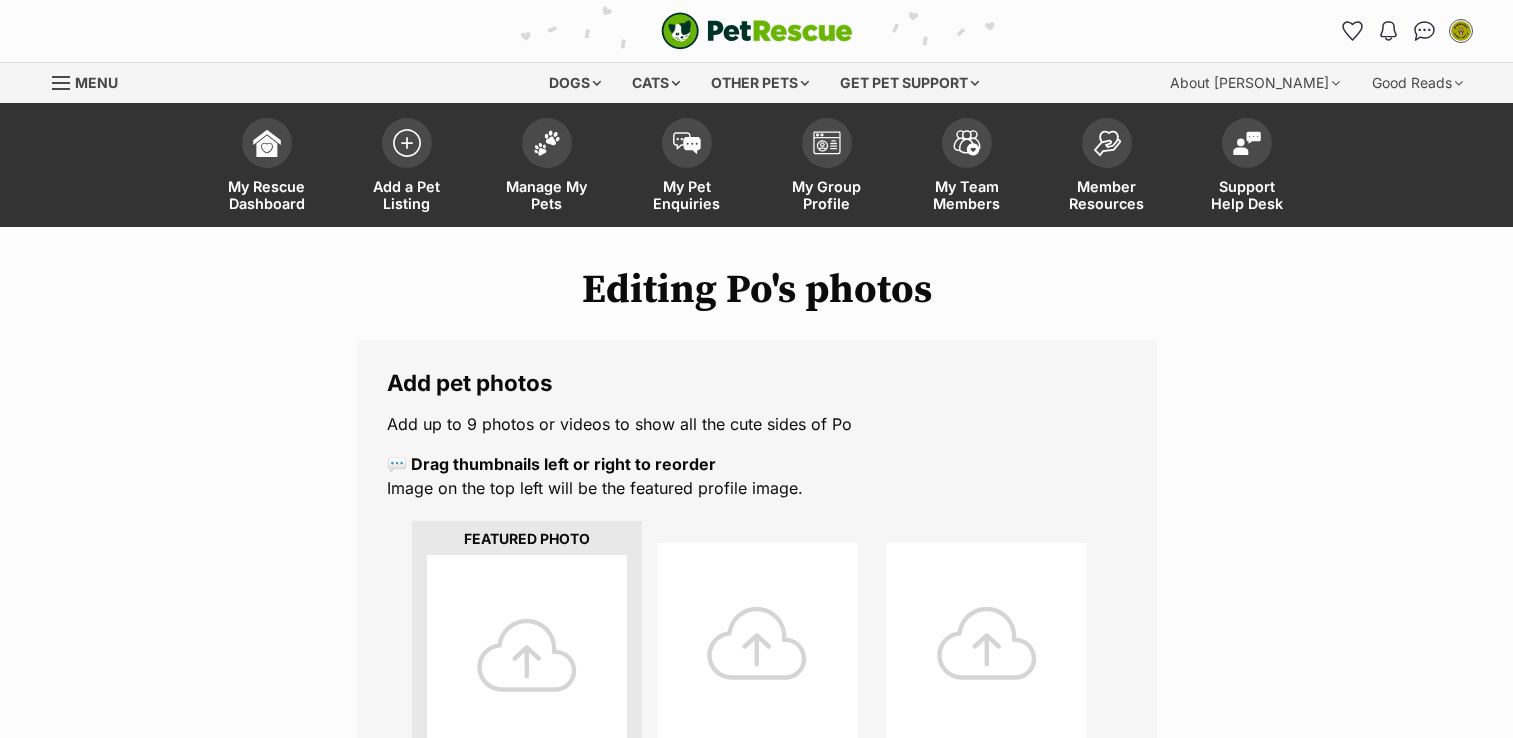 scroll, scrollTop: 0, scrollLeft: 0, axis: both 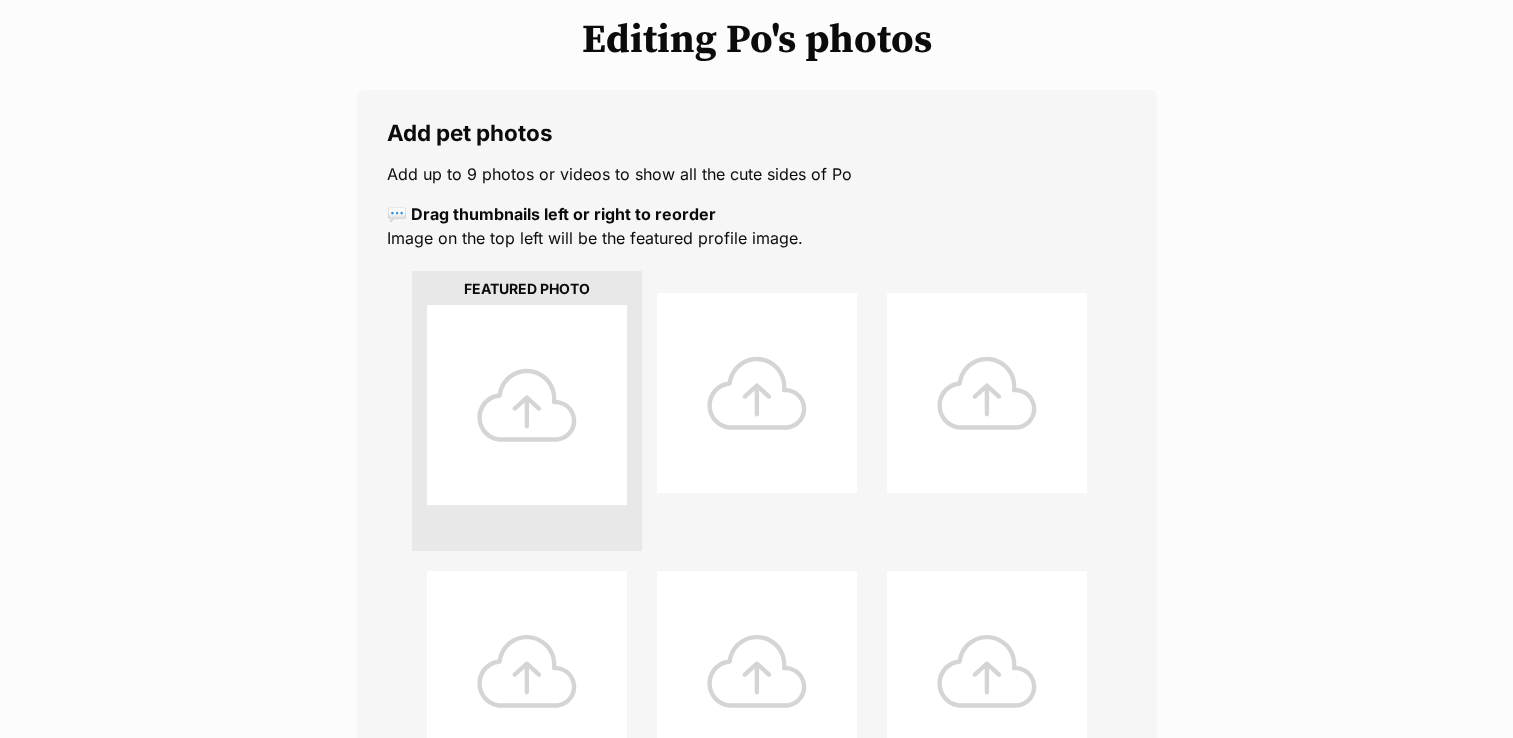 click at bounding box center [527, 405] 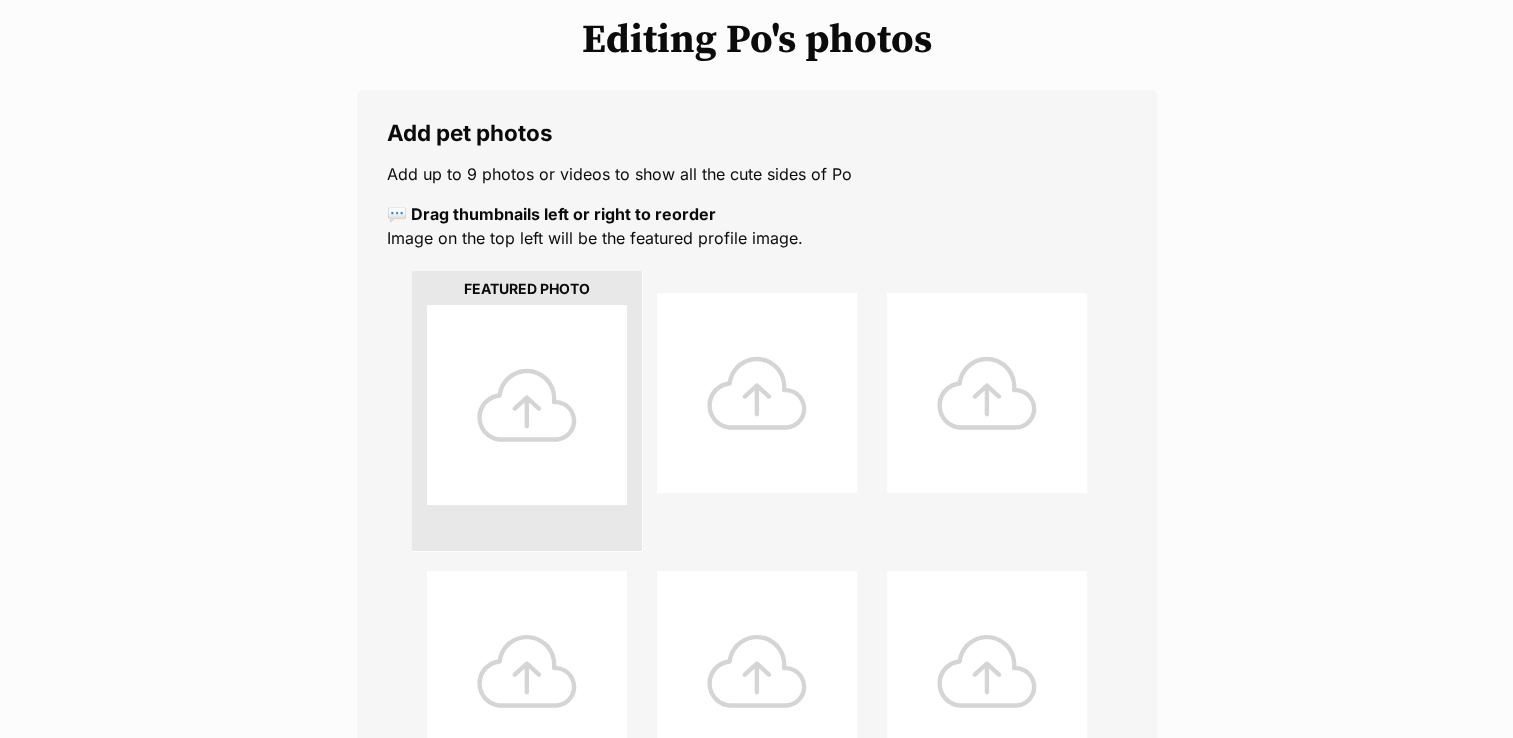 click at bounding box center [527, 405] 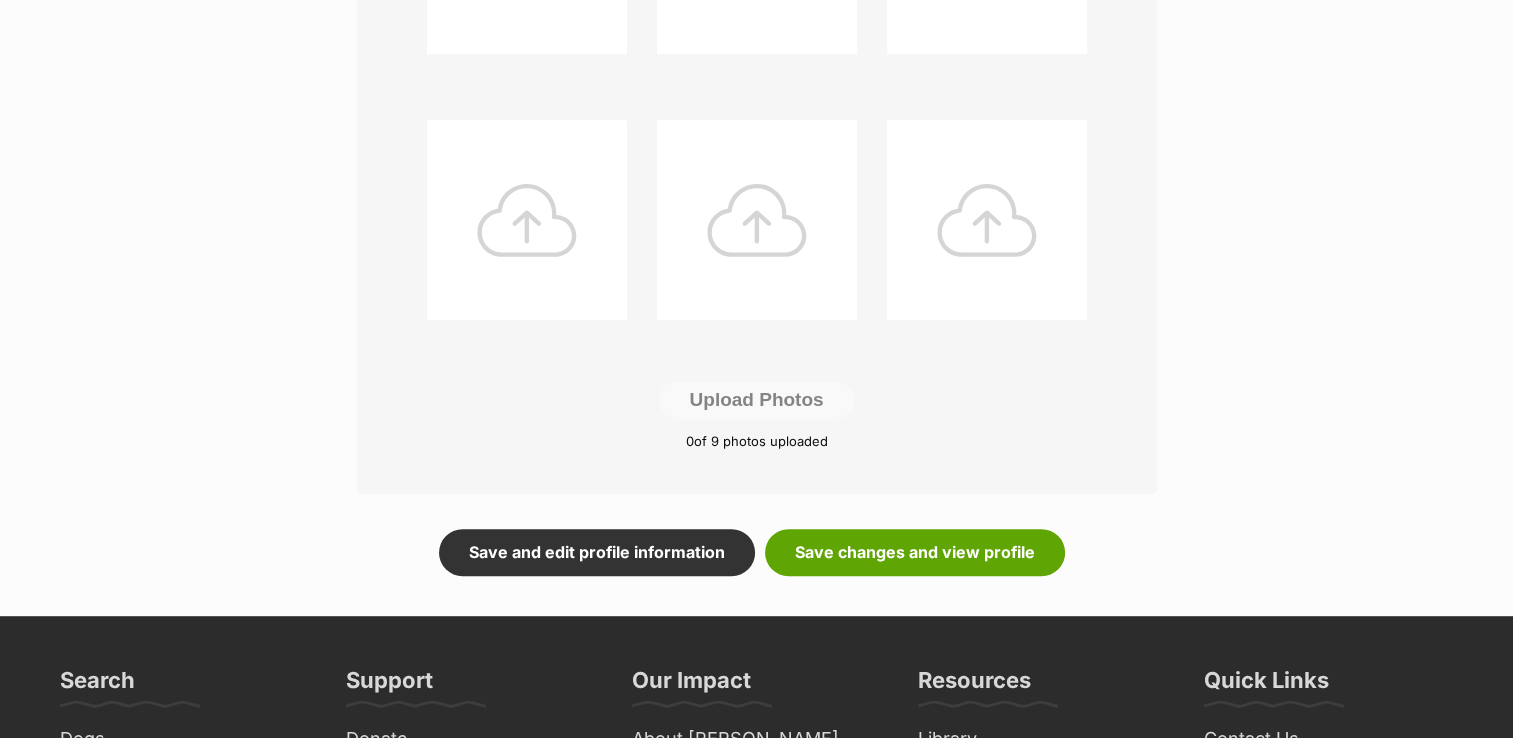 scroll, scrollTop: 966, scrollLeft: 0, axis: vertical 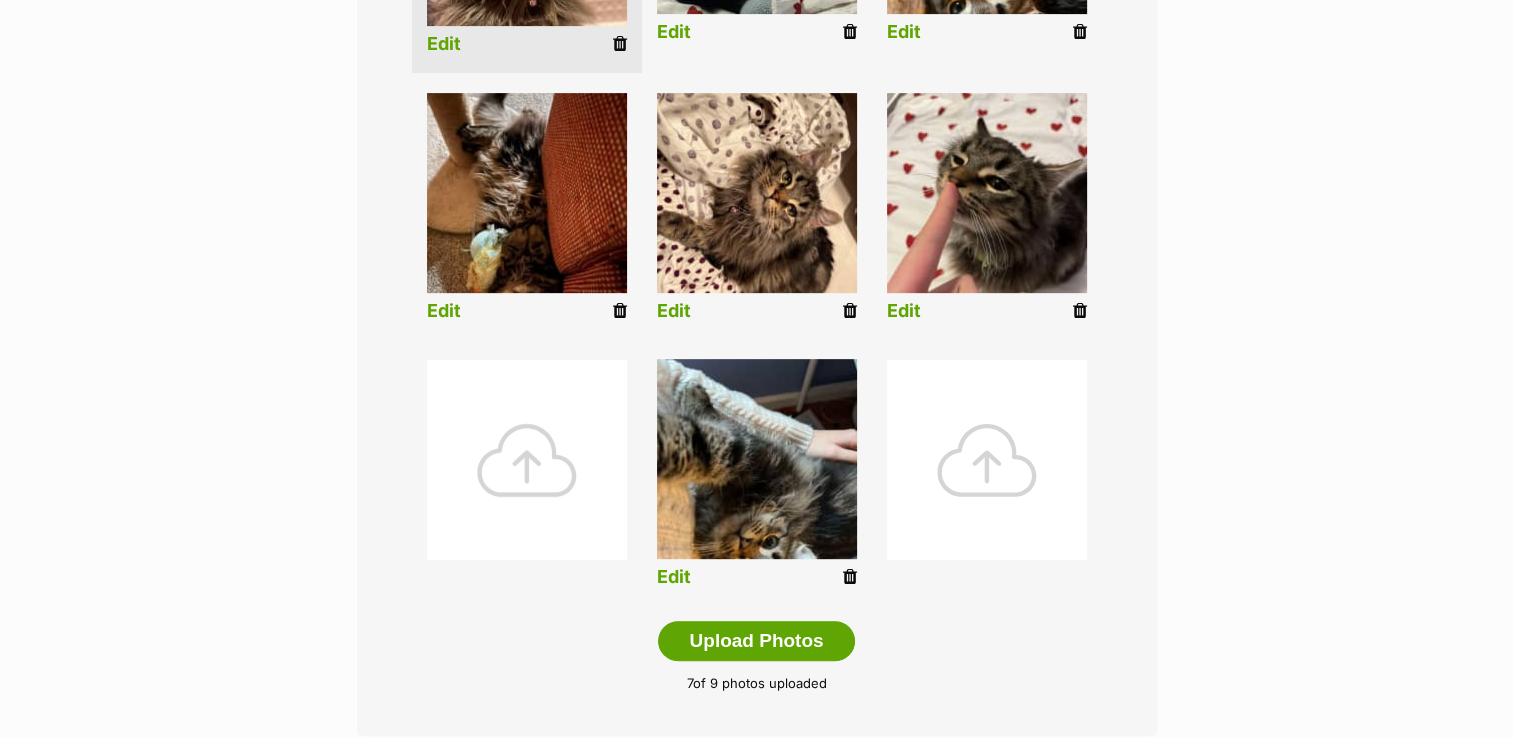 click at bounding box center [527, 460] 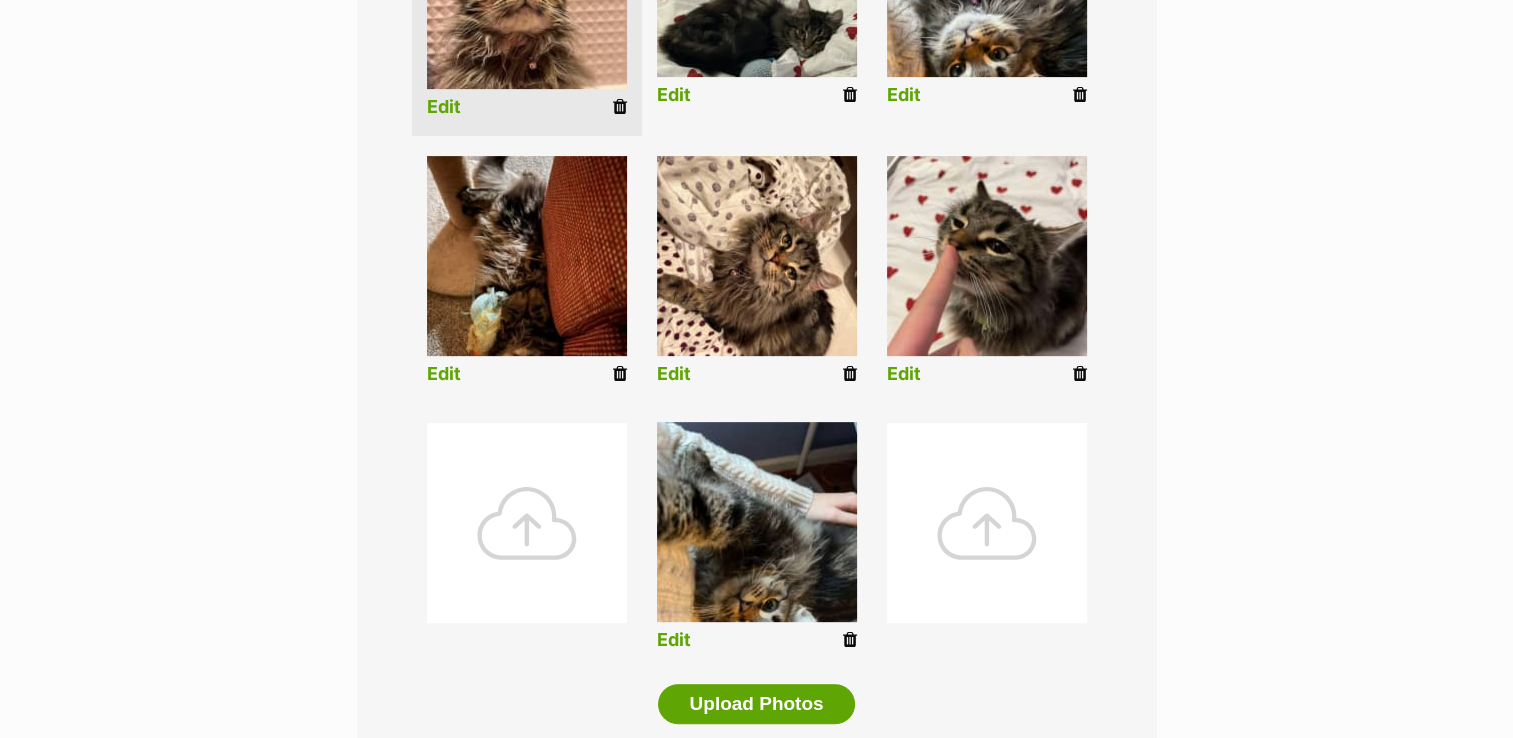 scroll, scrollTop: 717, scrollLeft: 0, axis: vertical 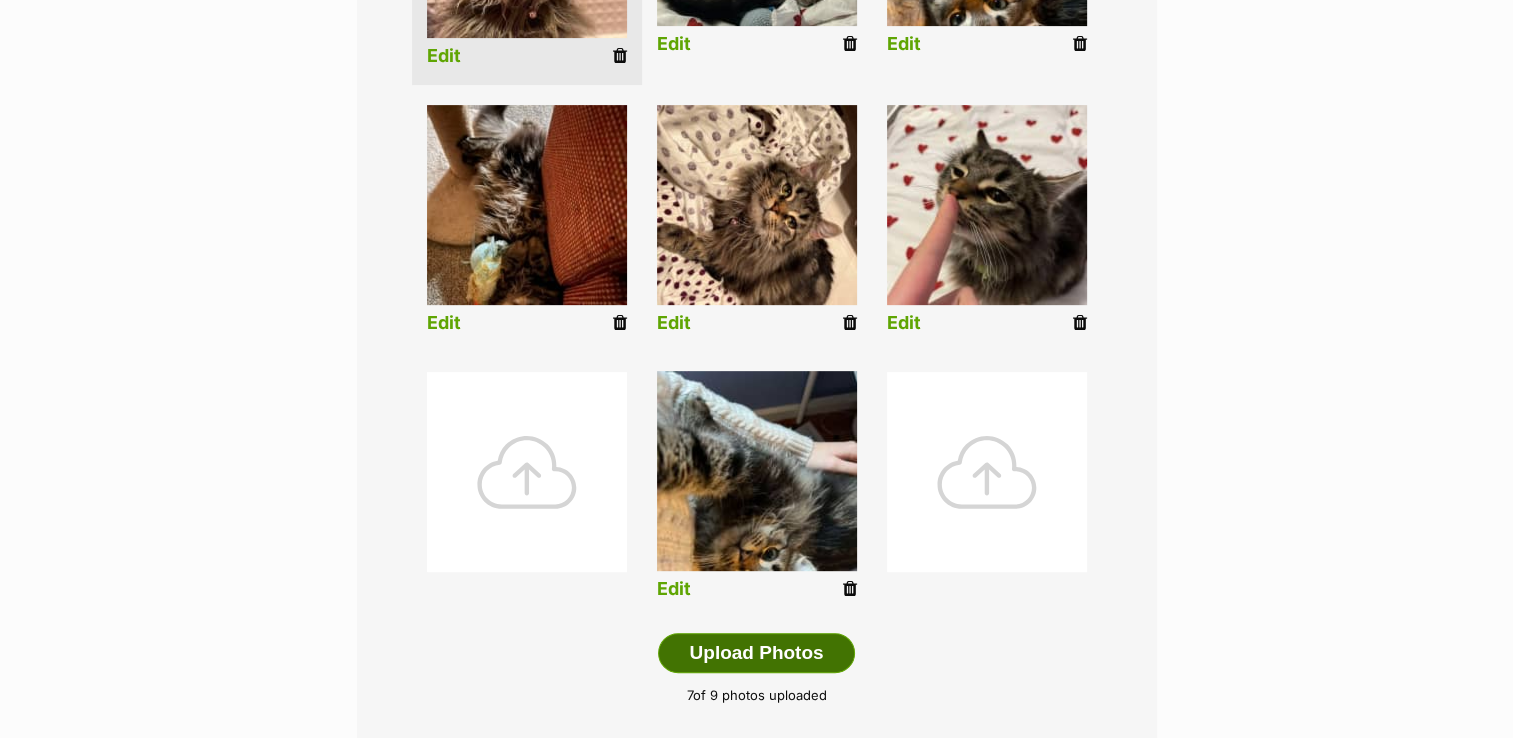 click on "Upload Photos" at bounding box center [756, 653] 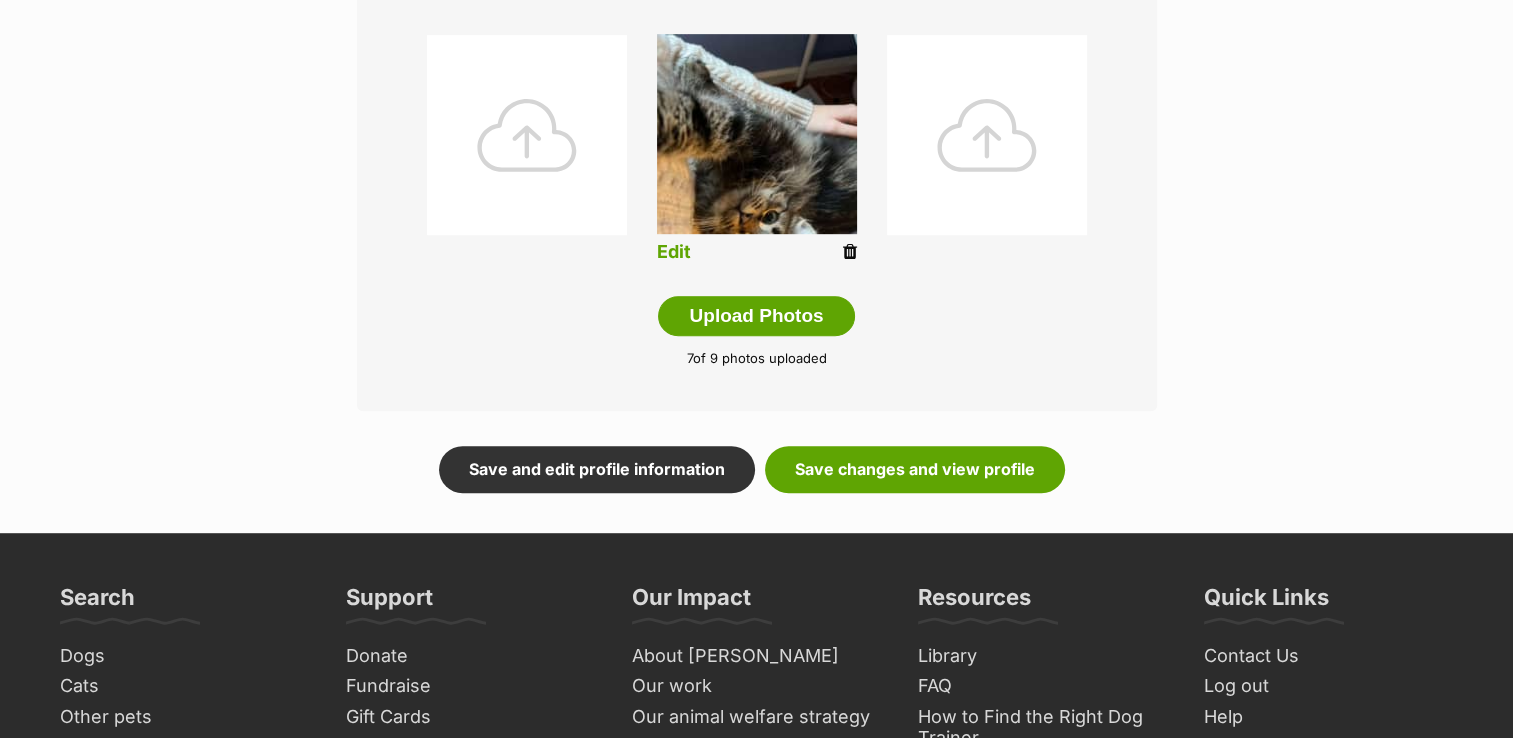 scroll, scrollTop: 1055, scrollLeft: 0, axis: vertical 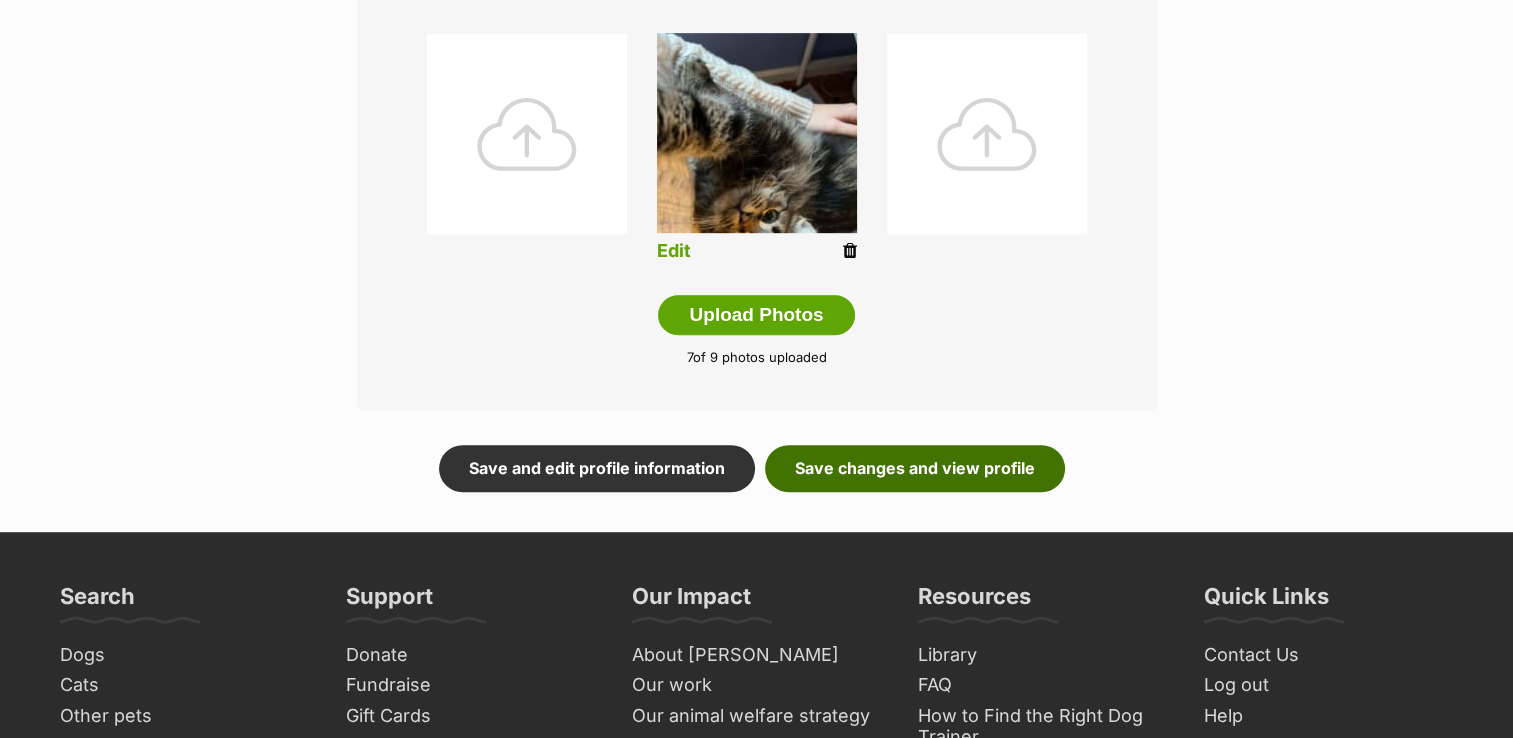 click on "Save changes and view profile" at bounding box center (915, 468) 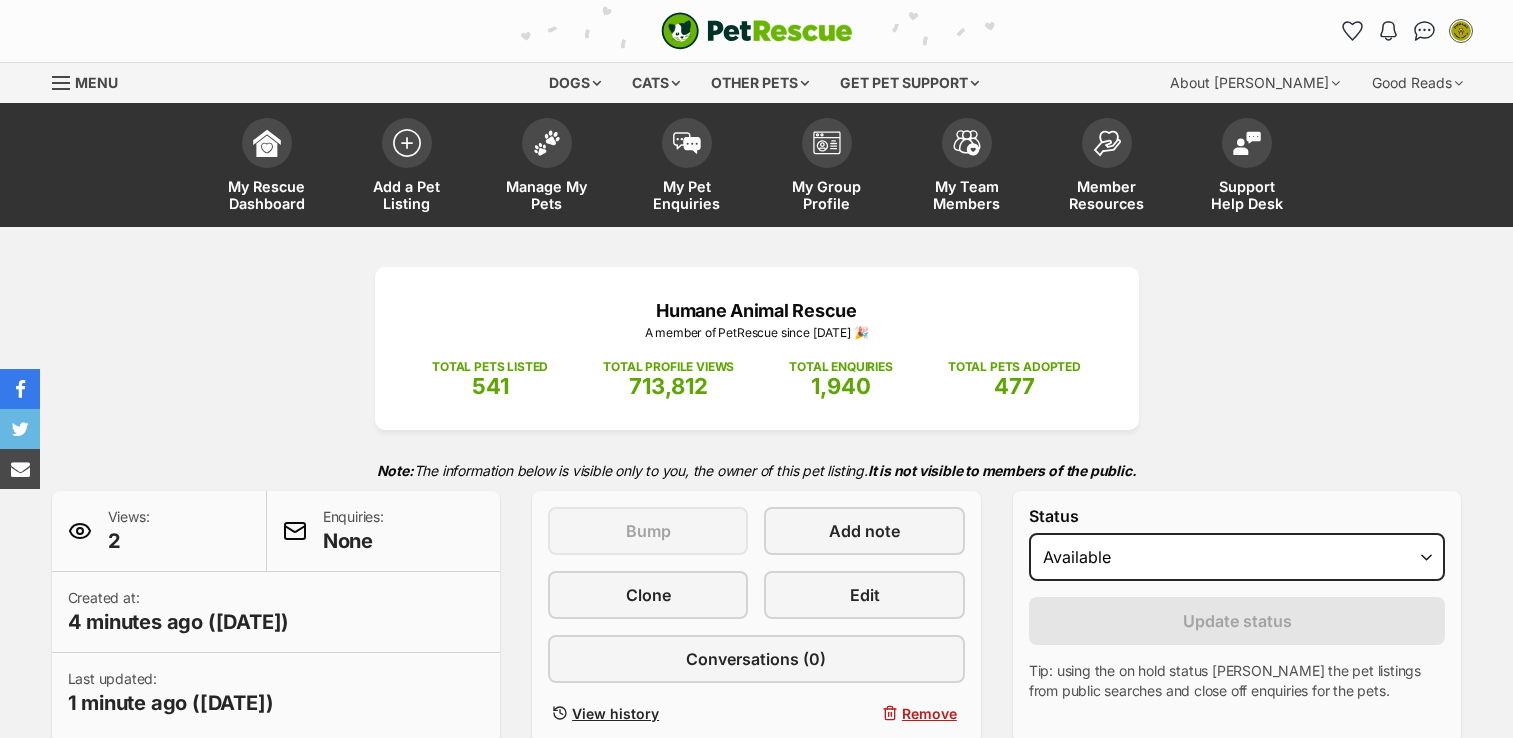 scroll, scrollTop: 0, scrollLeft: 0, axis: both 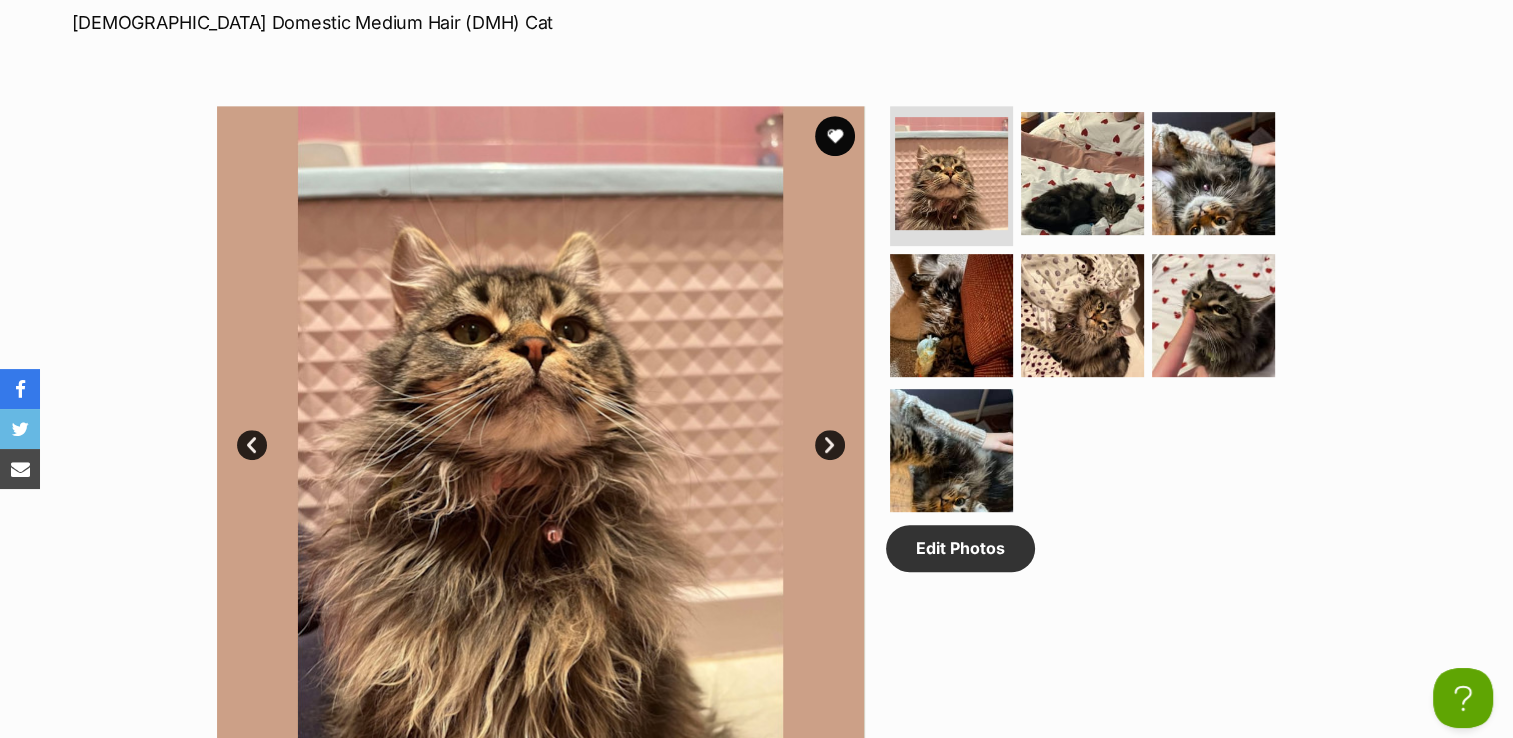 click on "Next" at bounding box center (830, 445) 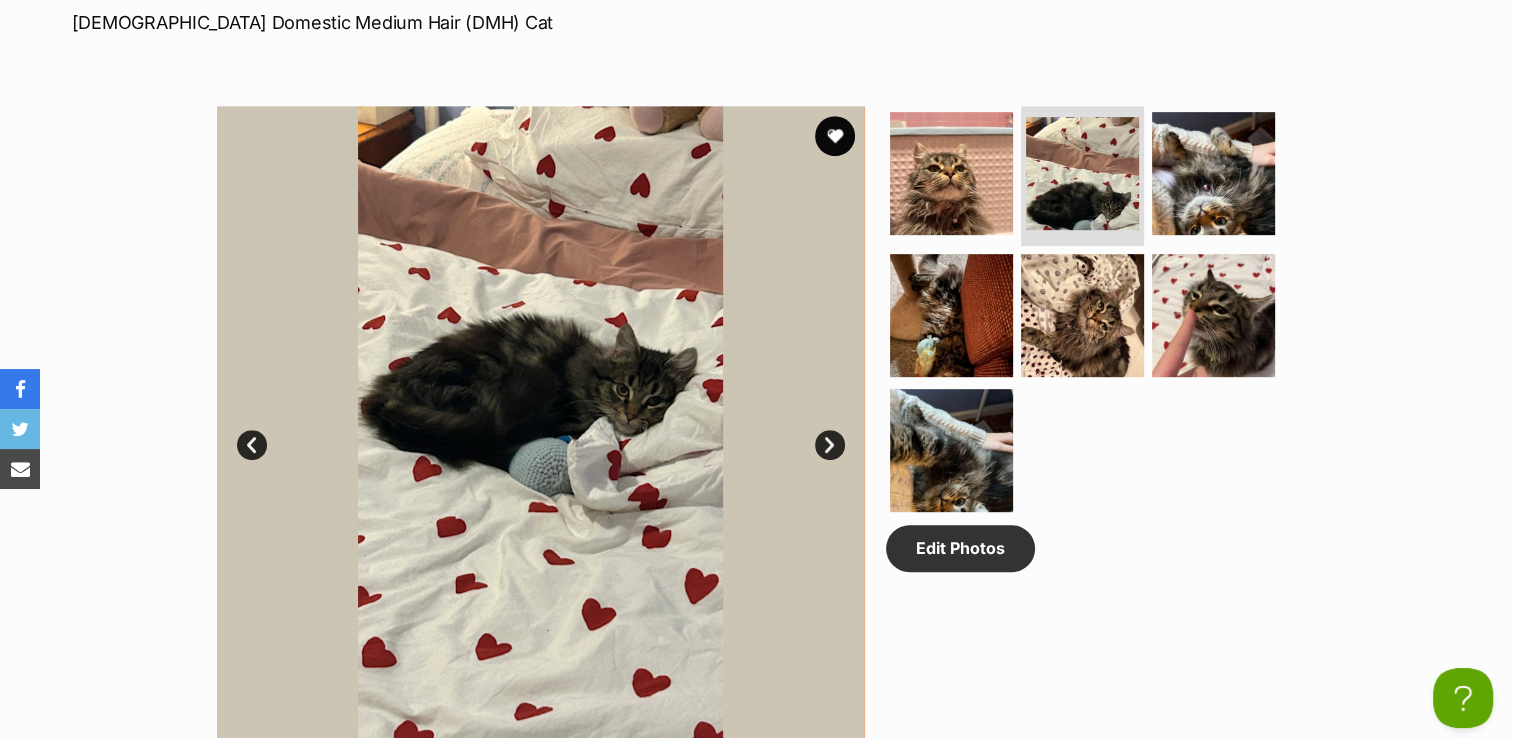 click on "Next" at bounding box center [830, 445] 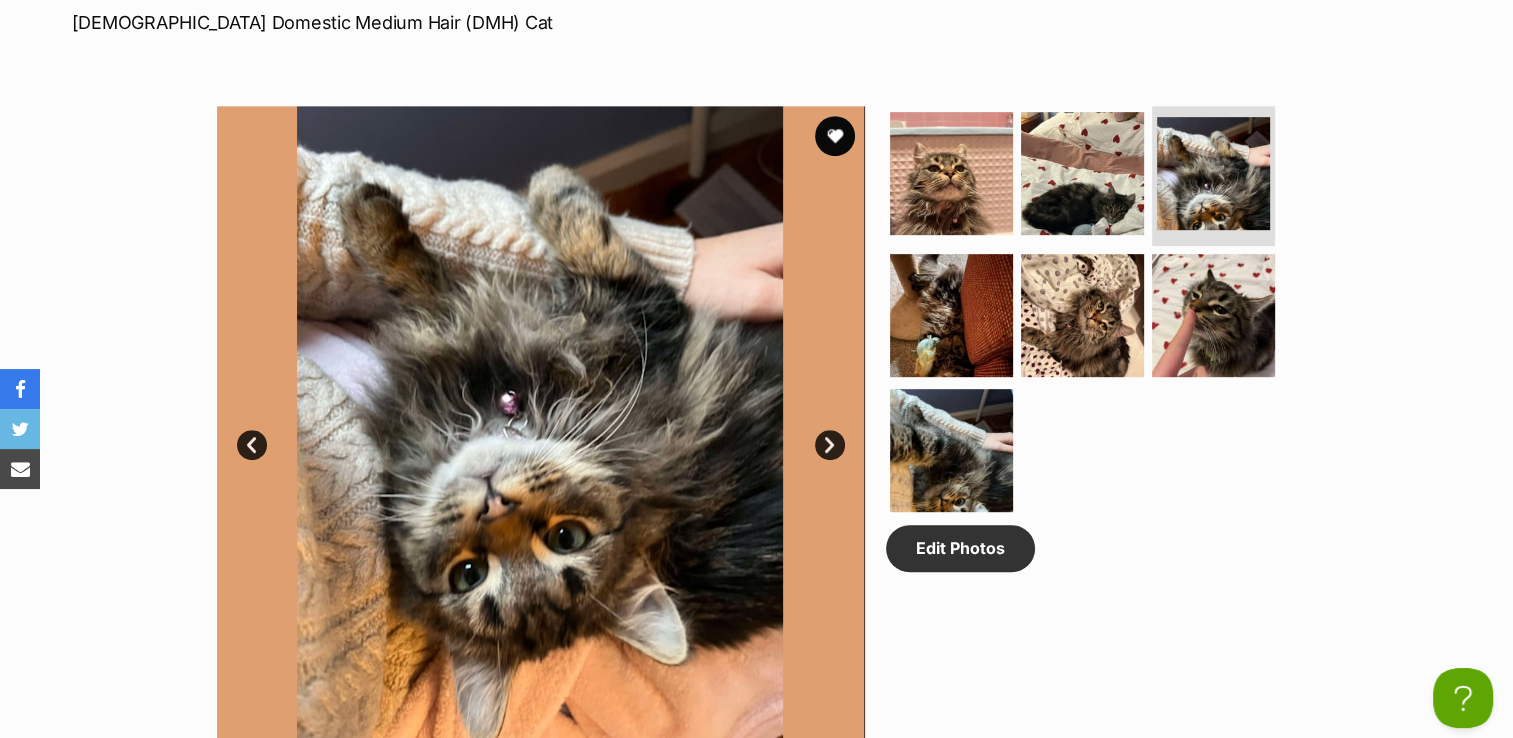 click on "Next" at bounding box center (830, 445) 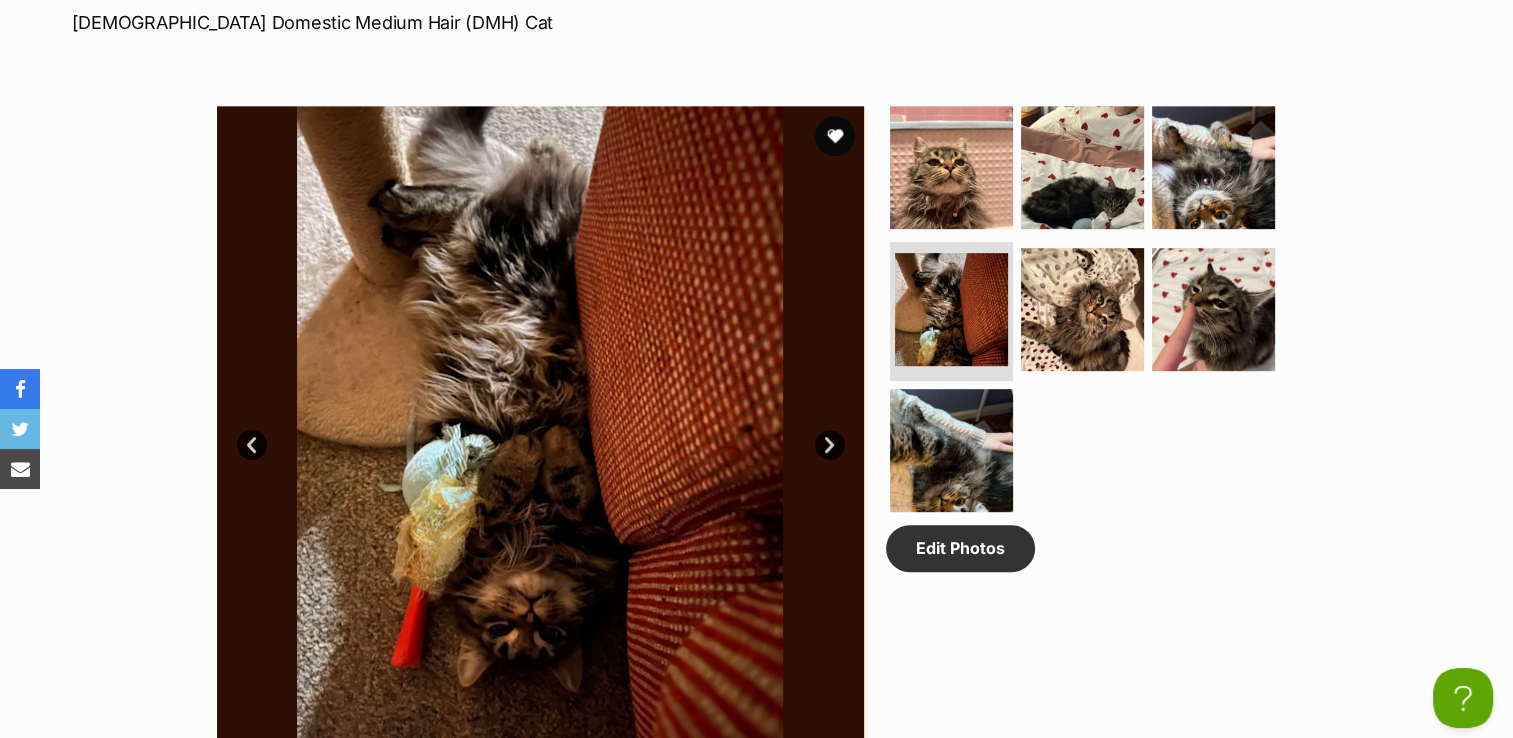 click on "Next" at bounding box center [830, 445] 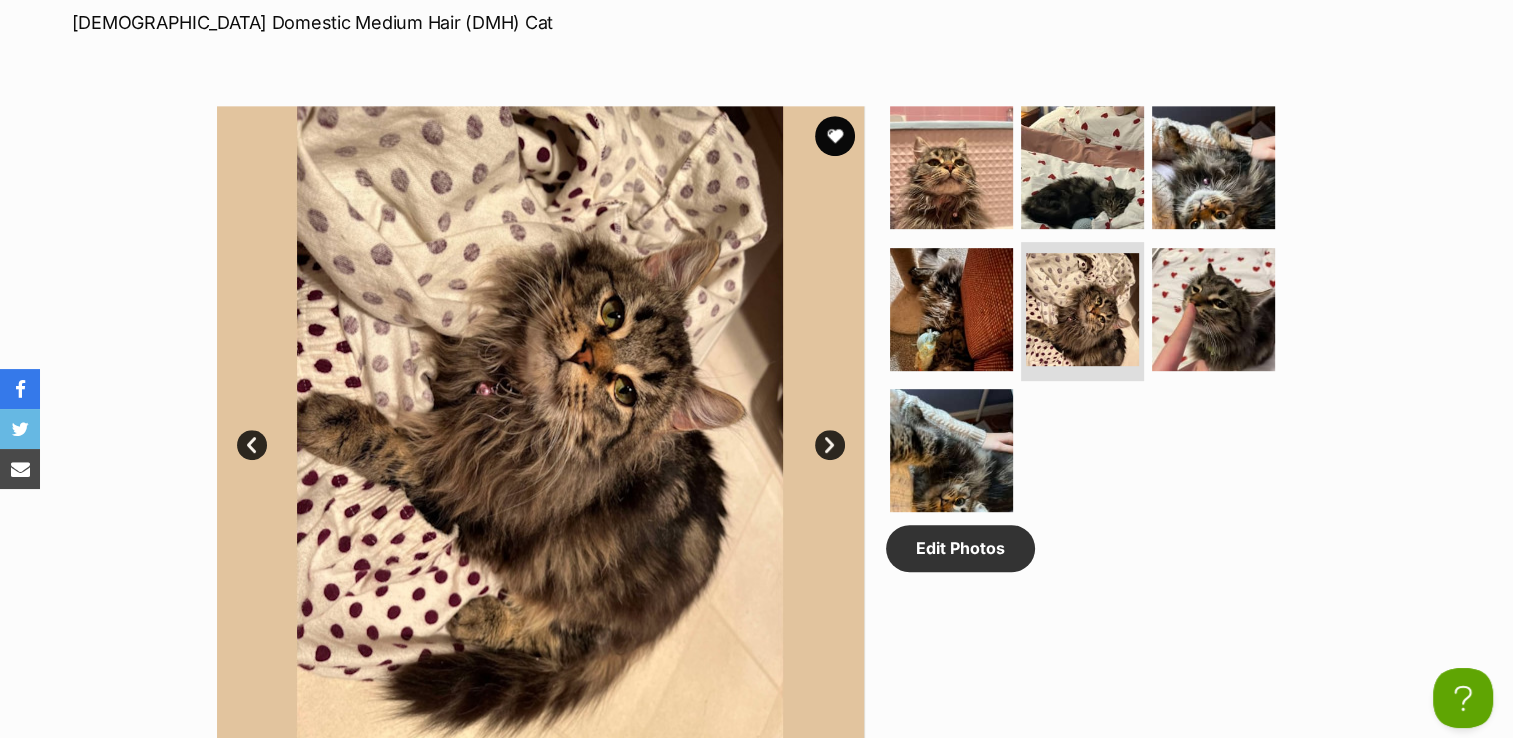 click on "Next" at bounding box center (830, 445) 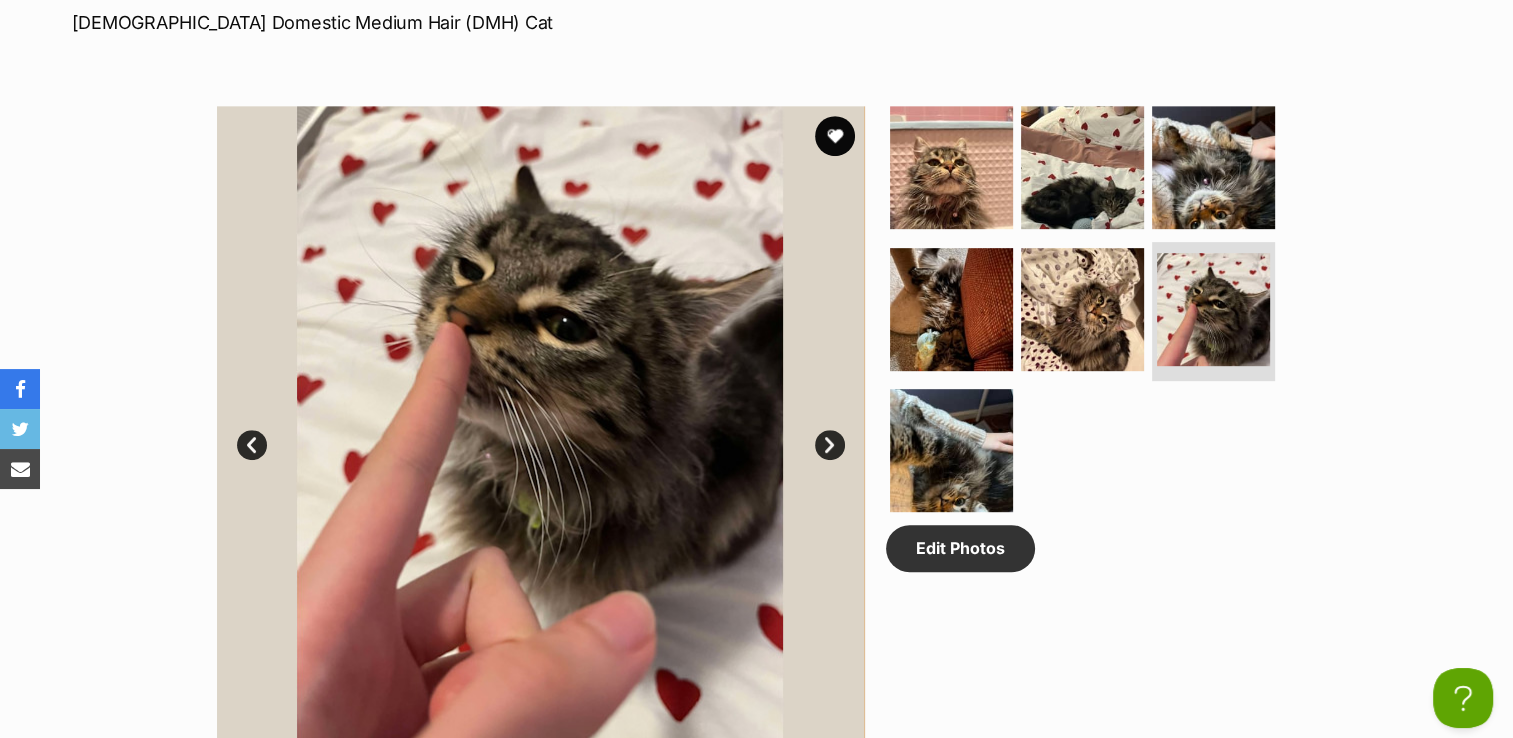 click on "Next" at bounding box center [830, 445] 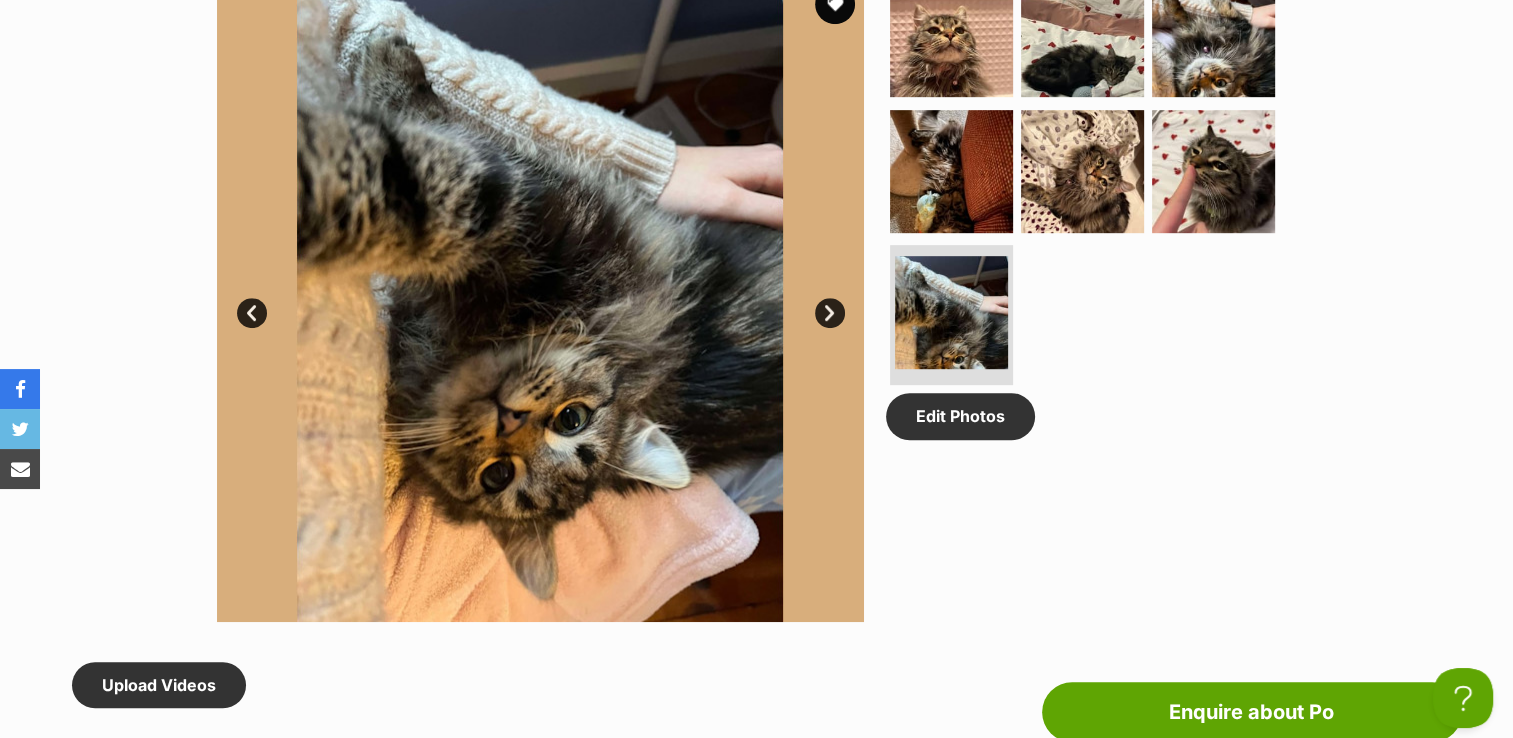 scroll, scrollTop: 1132, scrollLeft: 0, axis: vertical 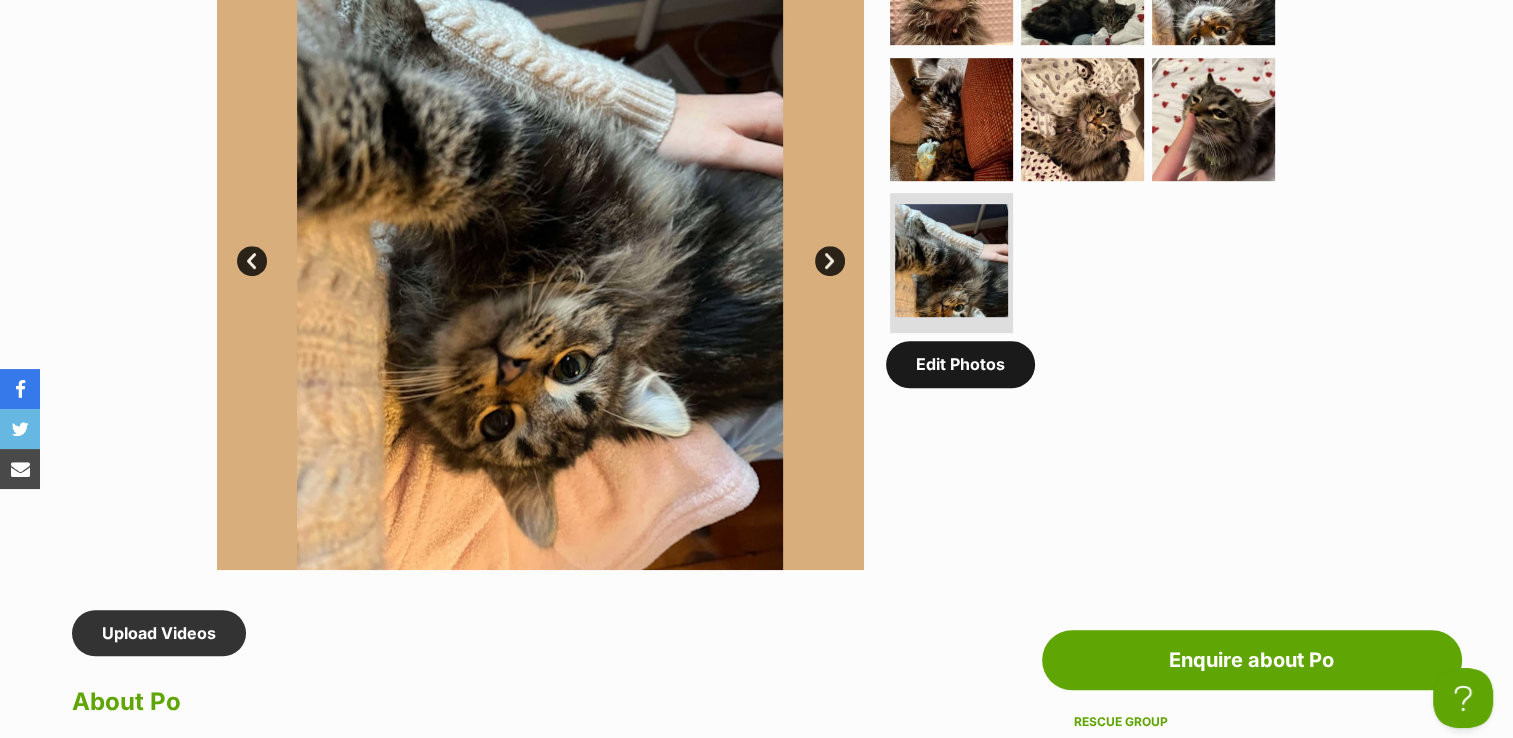 click on "Edit Photos" at bounding box center [960, 364] 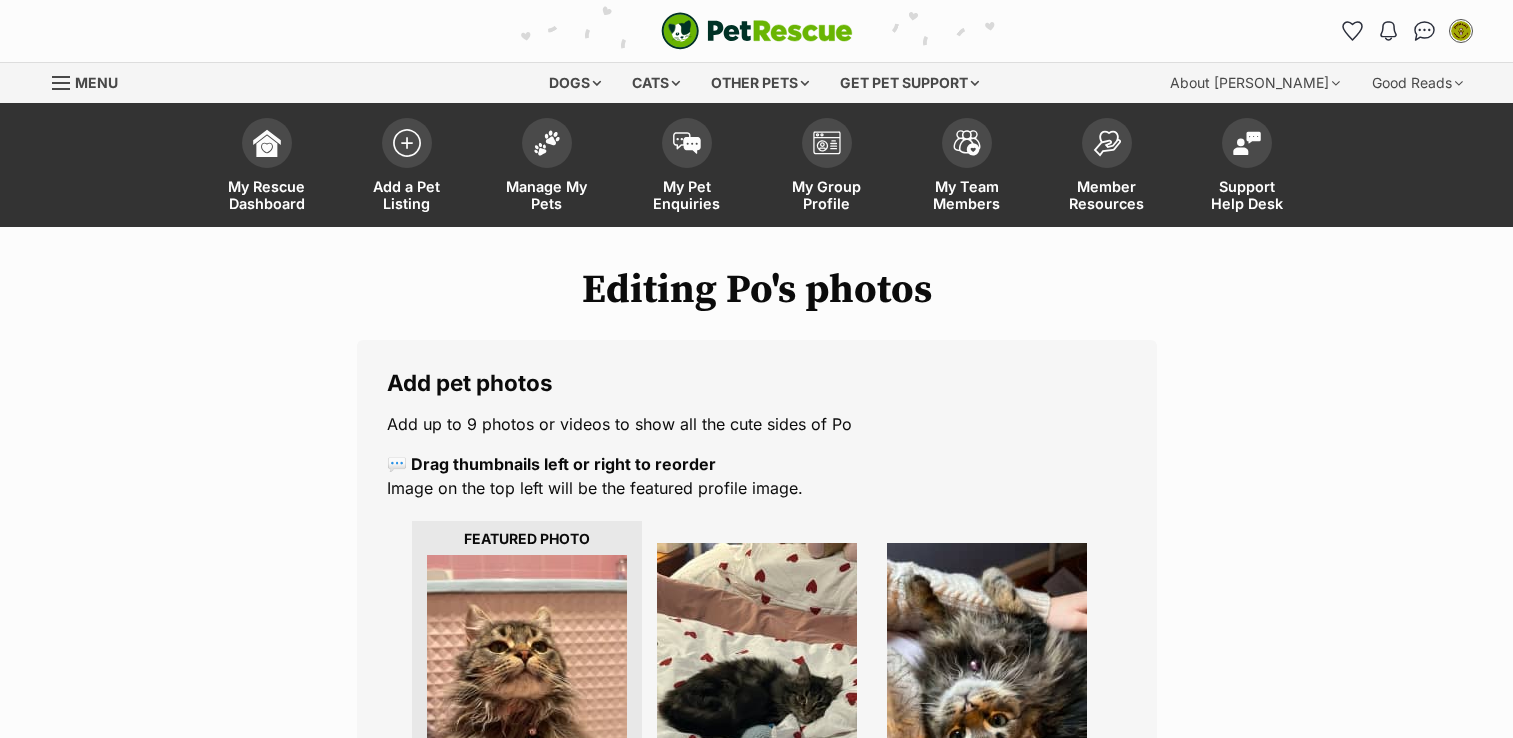 scroll, scrollTop: 0, scrollLeft: 0, axis: both 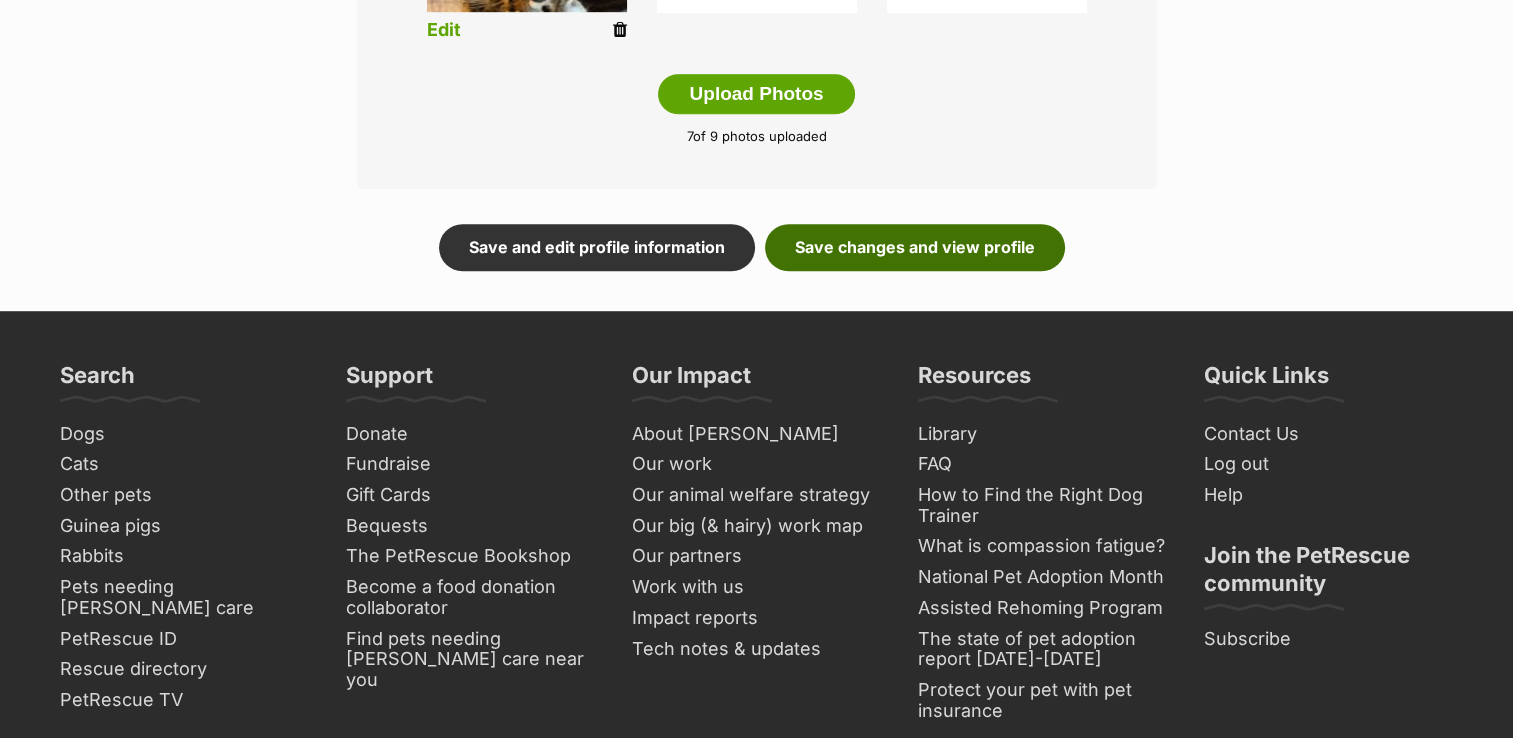 click on "Save changes and view profile" at bounding box center (915, 247) 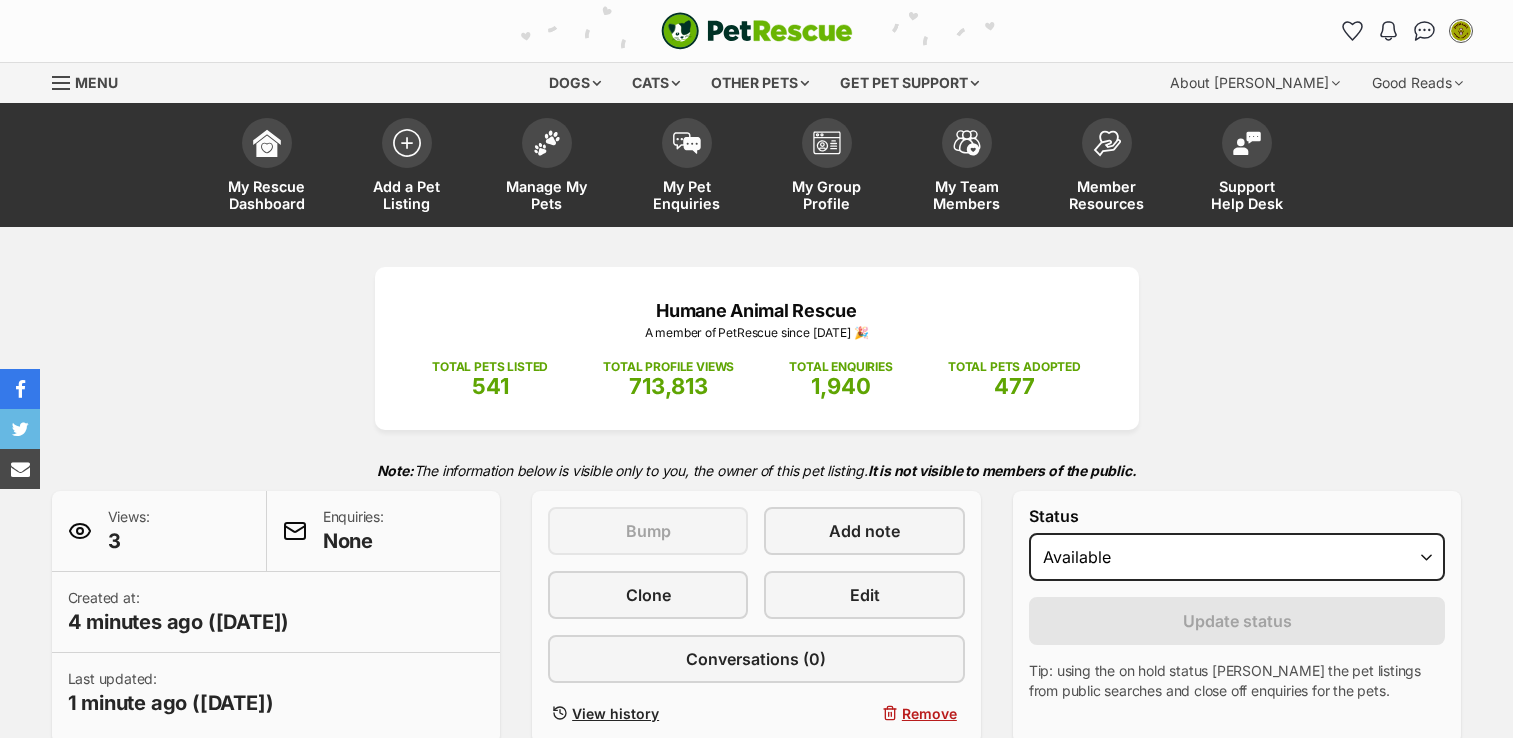 scroll, scrollTop: 0, scrollLeft: 0, axis: both 